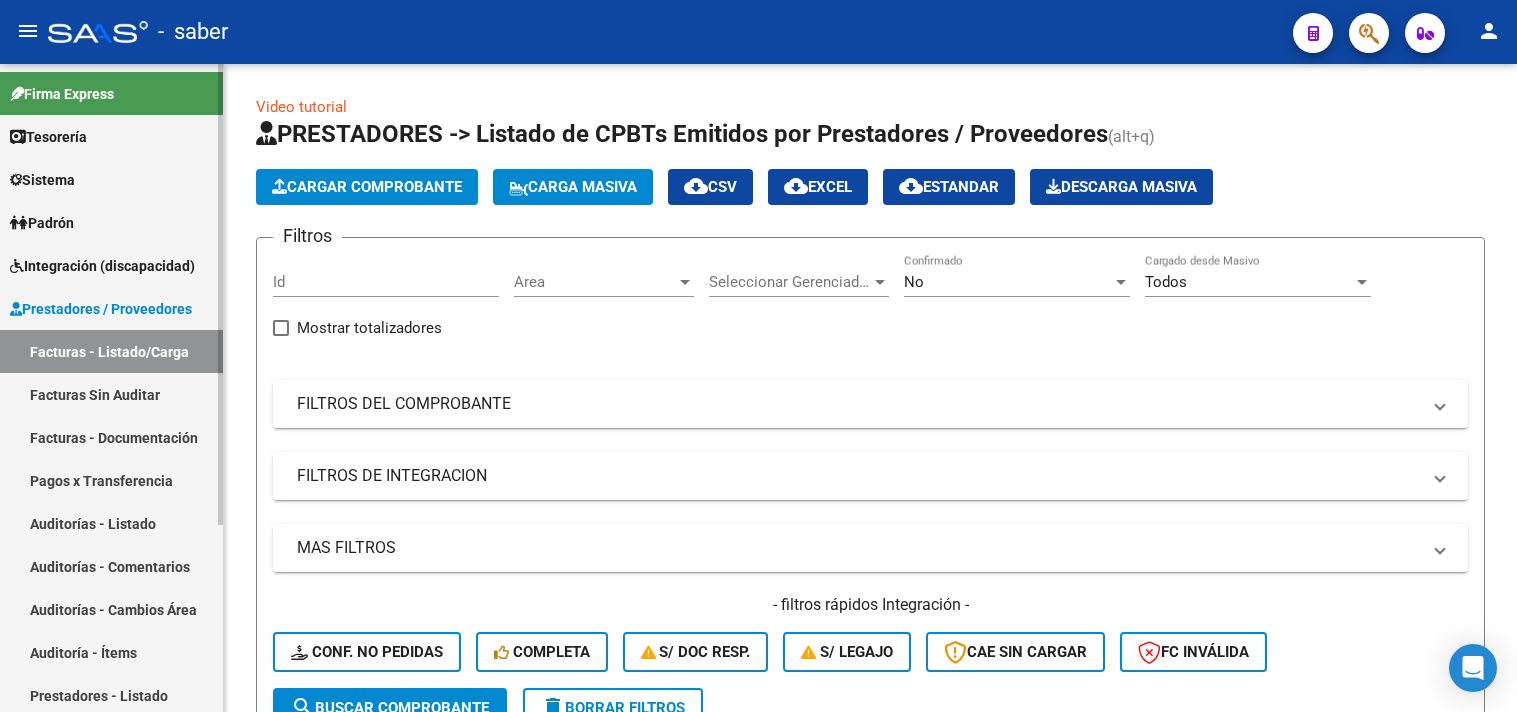 scroll, scrollTop: 0, scrollLeft: 0, axis: both 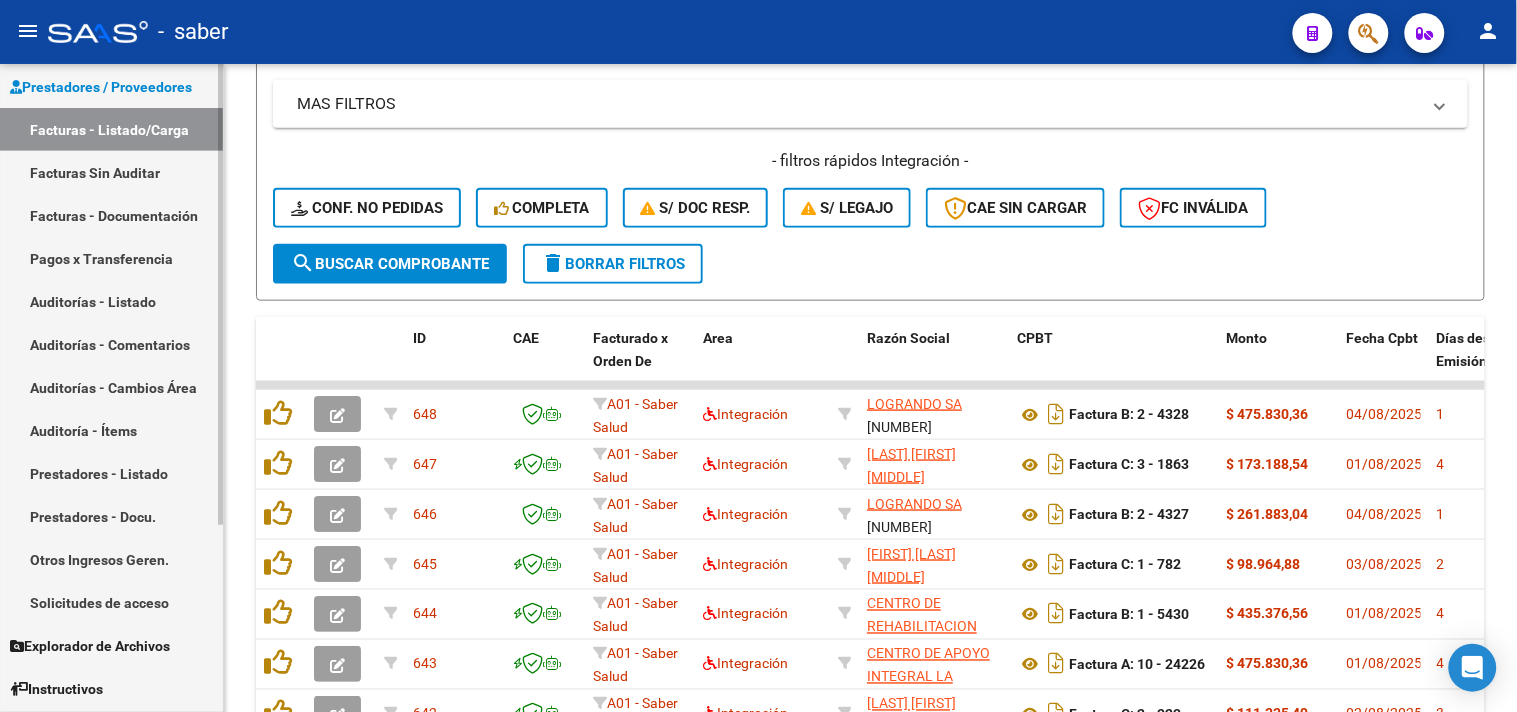 click on "Solicitudes de acceso" at bounding box center [111, 602] 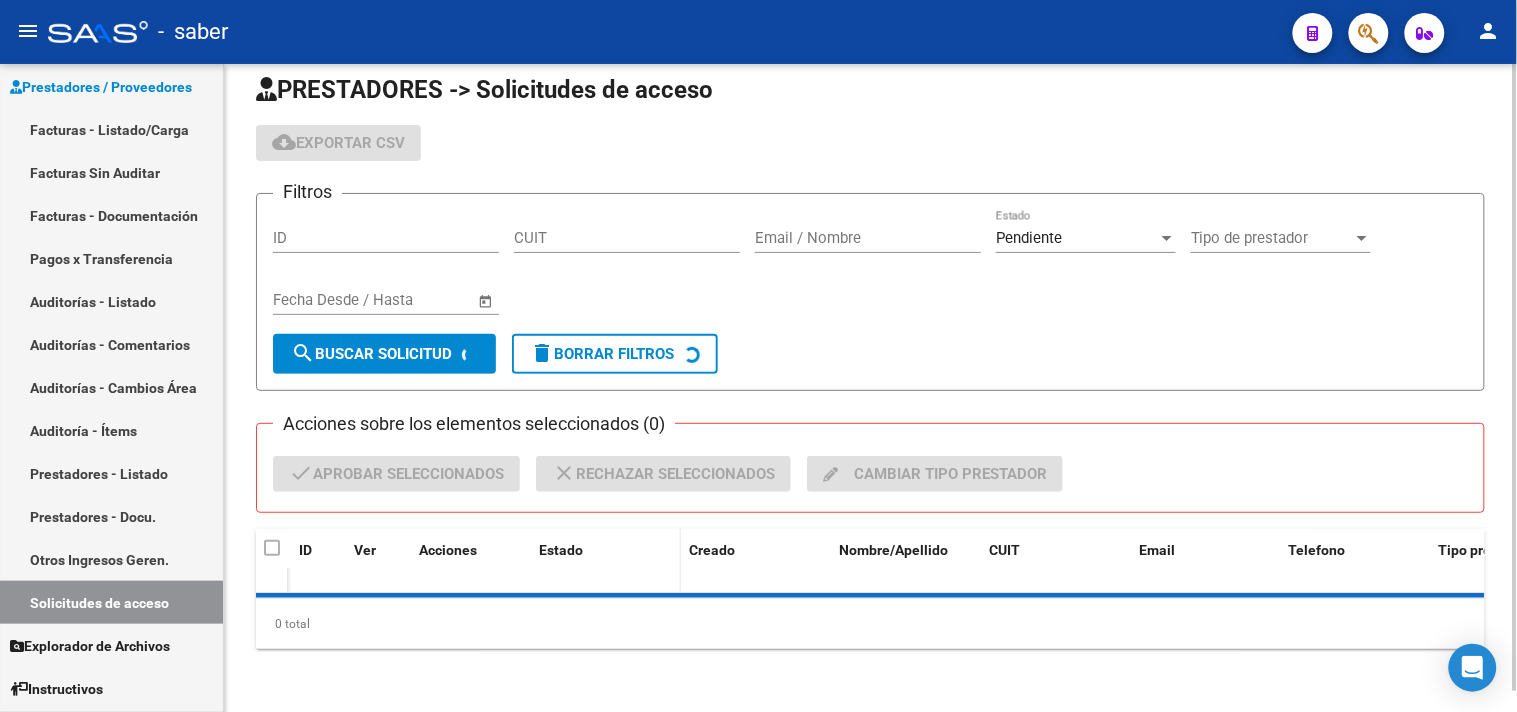 scroll, scrollTop: 67, scrollLeft: 0, axis: vertical 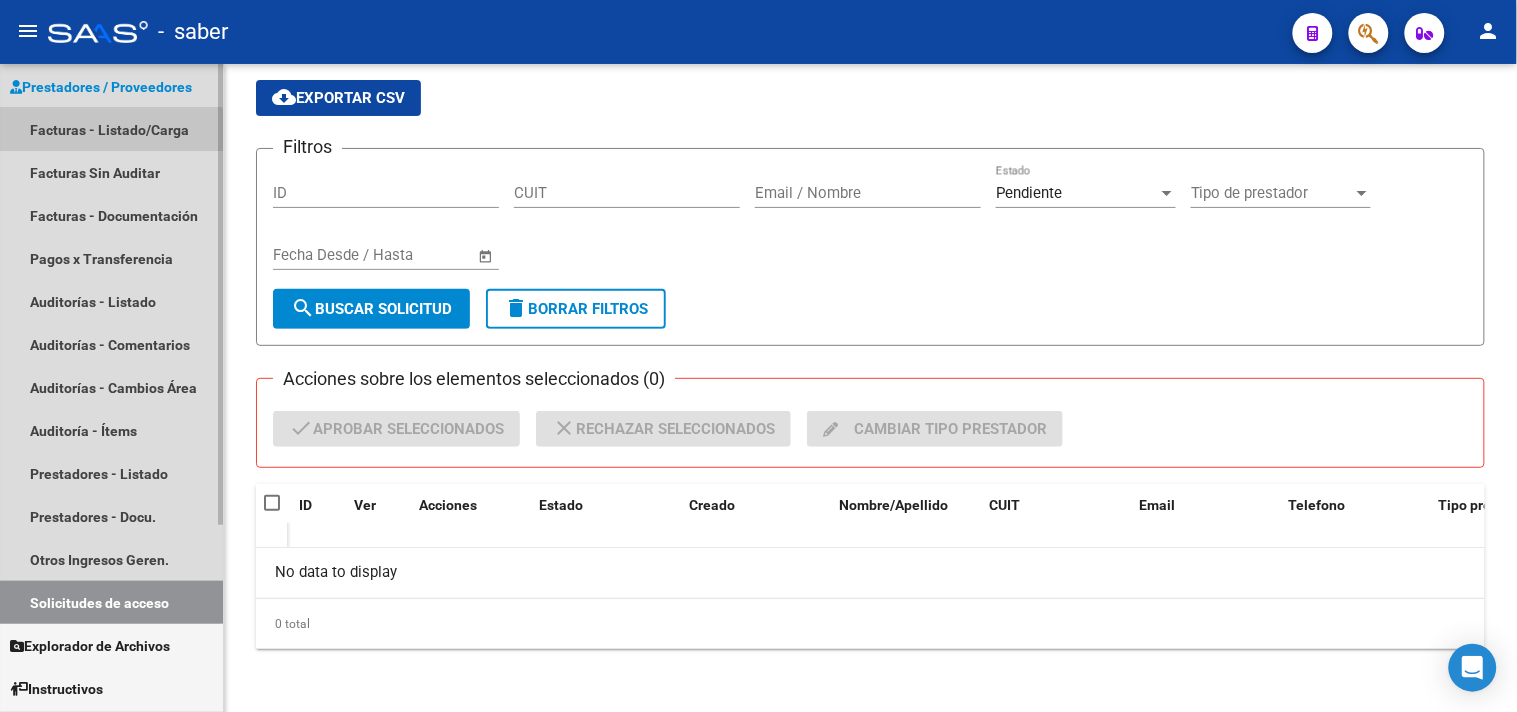 click on "Facturas - Listado/Carga" at bounding box center [111, 129] 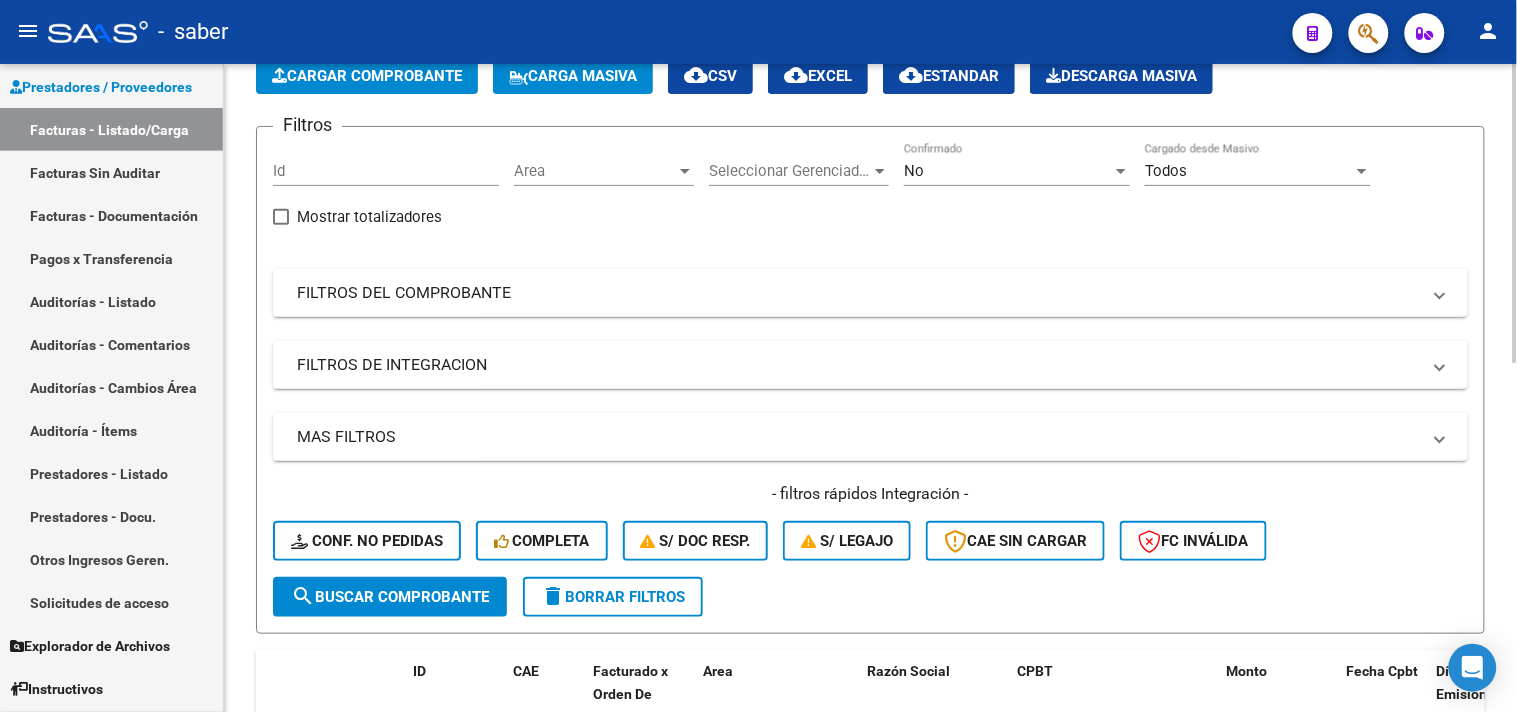 scroll, scrollTop: 0, scrollLeft: 0, axis: both 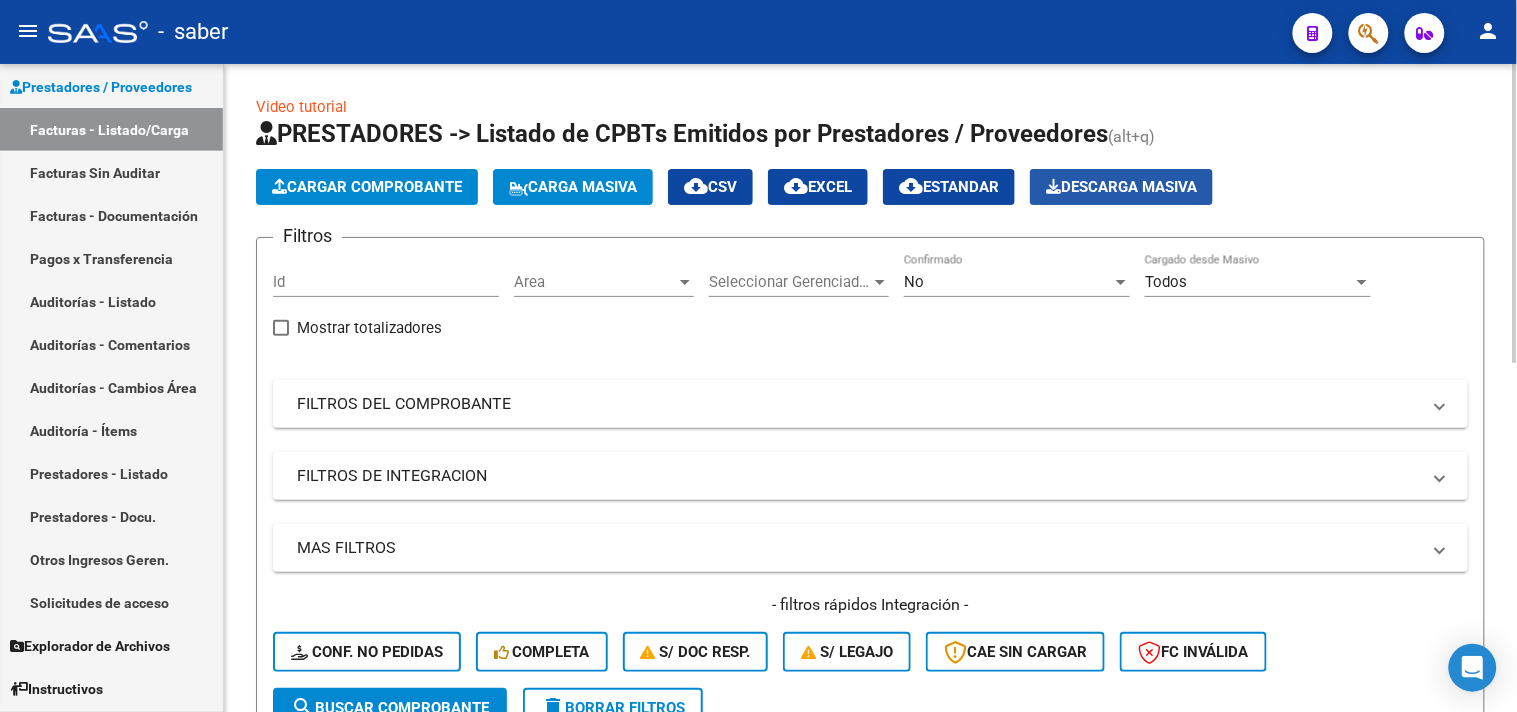 click on "Descarga Masiva" 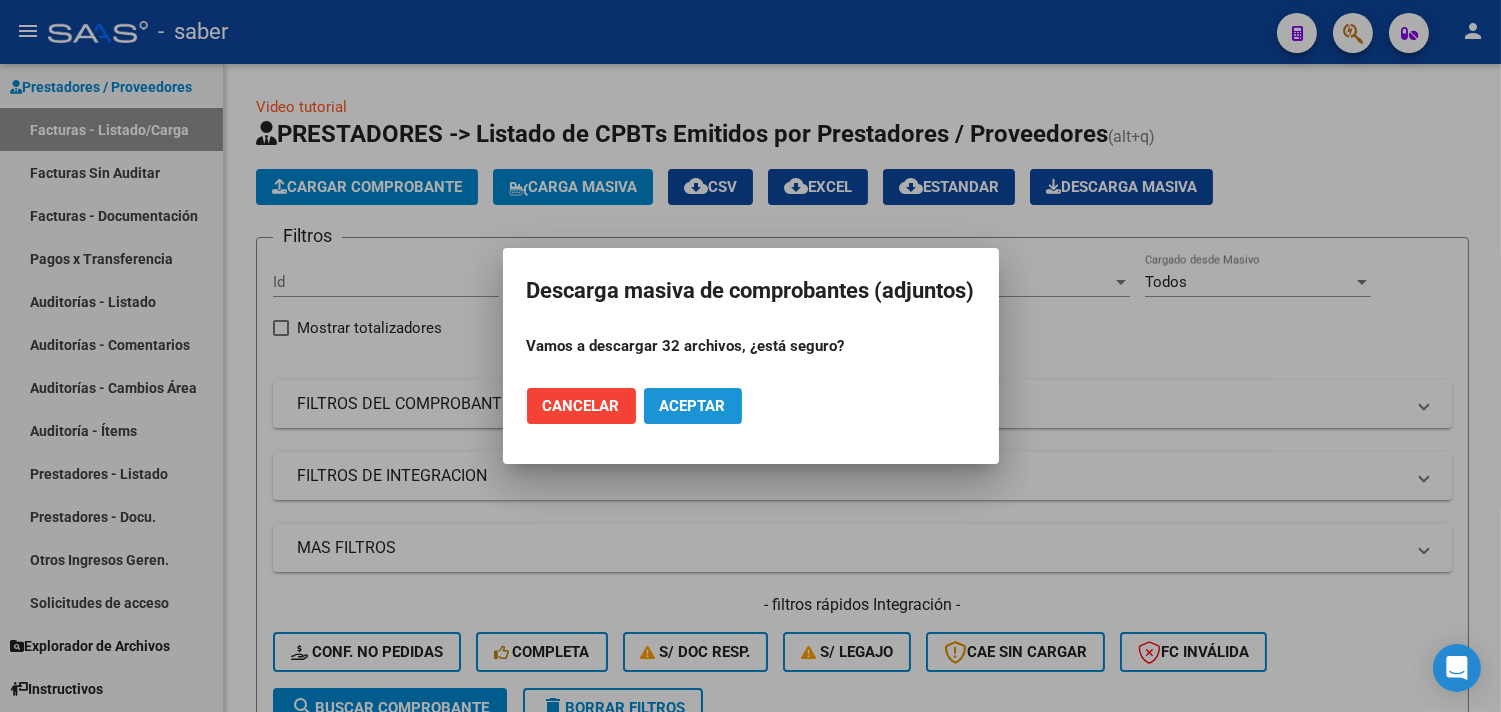 click on "Aceptar" 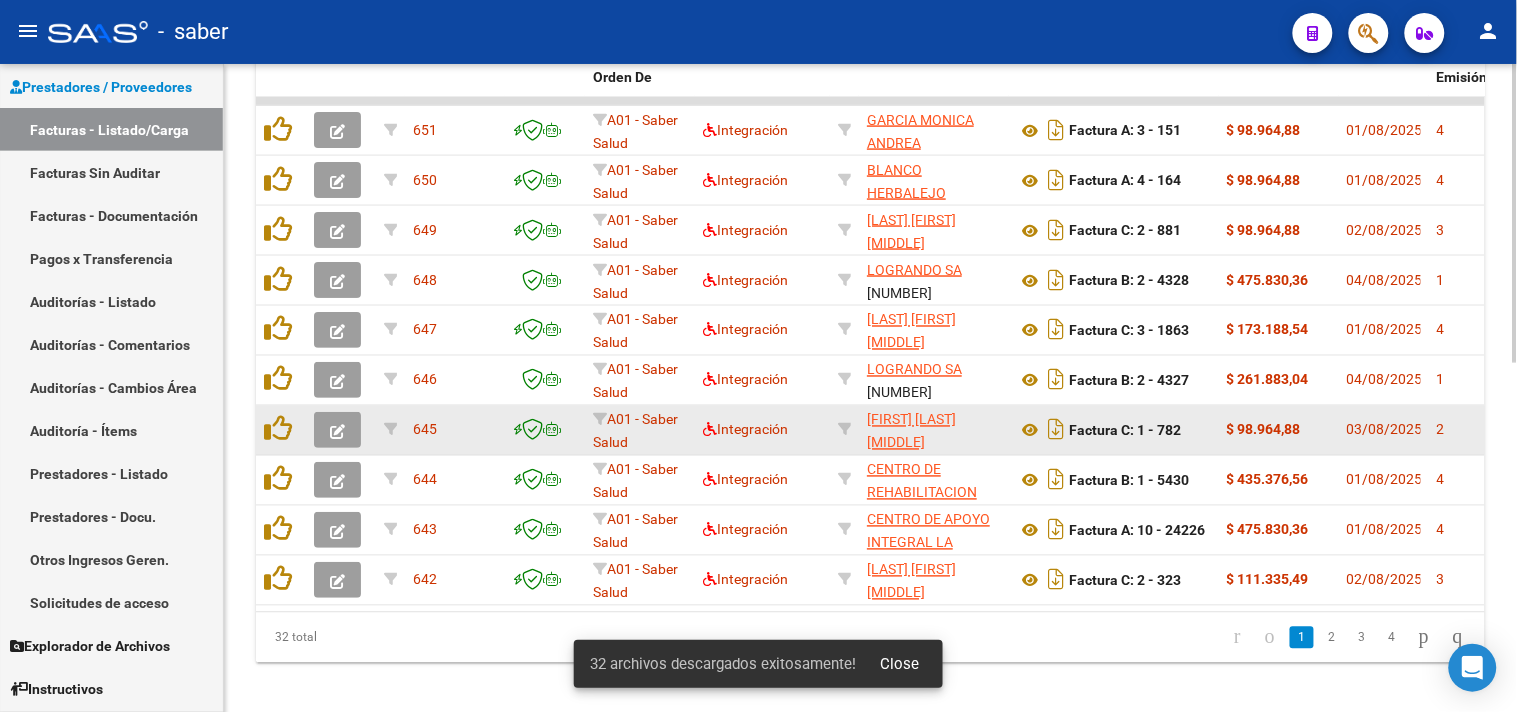 scroll, scrollTop: 756, scrollLeft: 0, axis: vertical 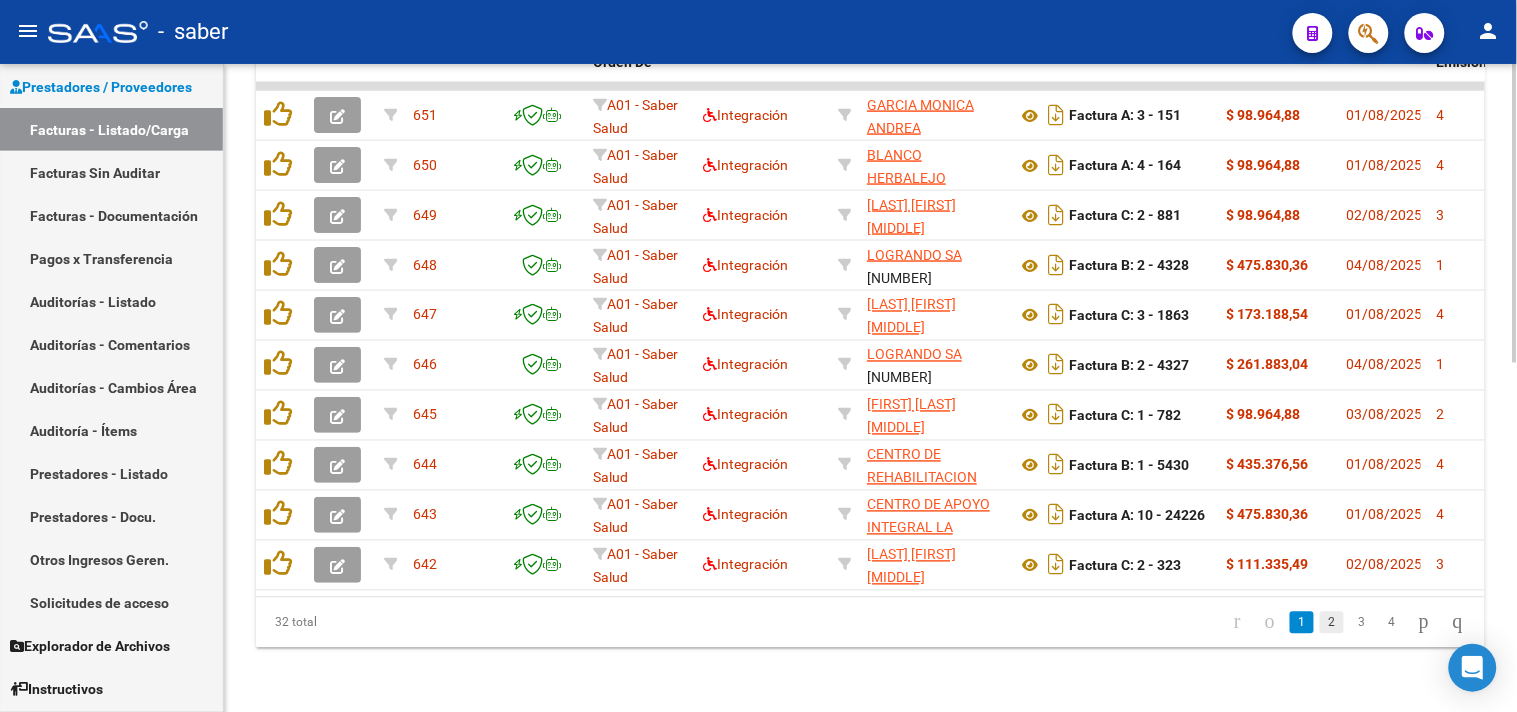 click on "2" 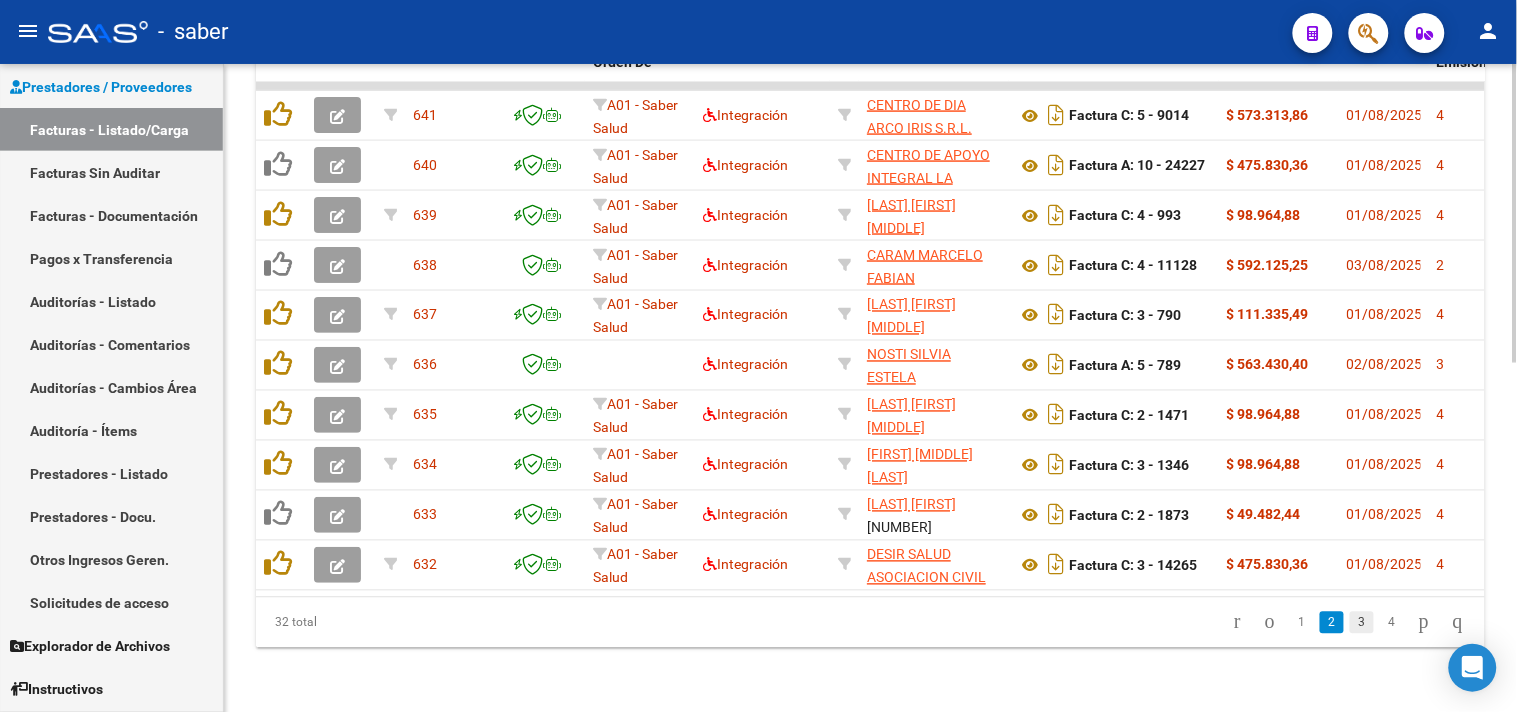 click on "3" 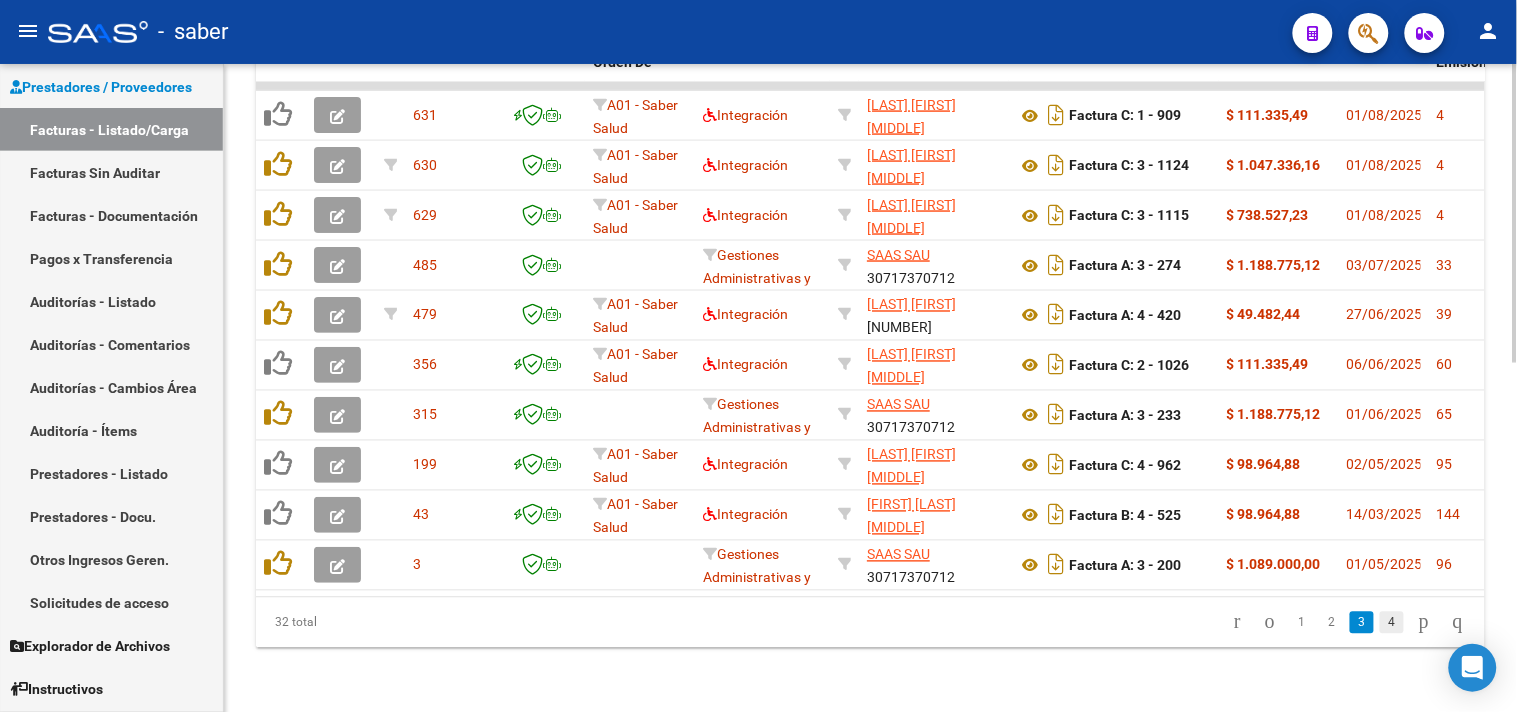 click on "4" 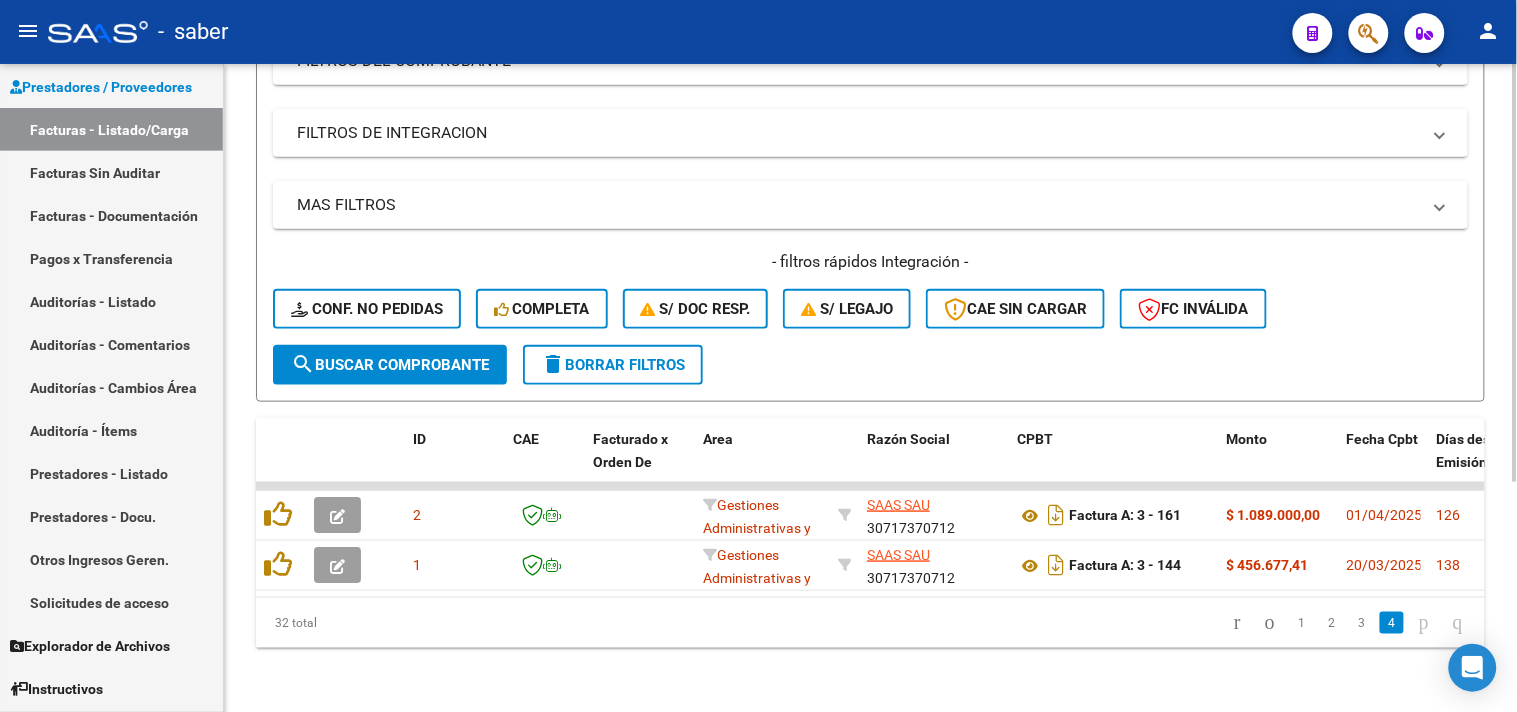 scroll, scrollTop: 357, scrollLeft: 0, axis: vertical 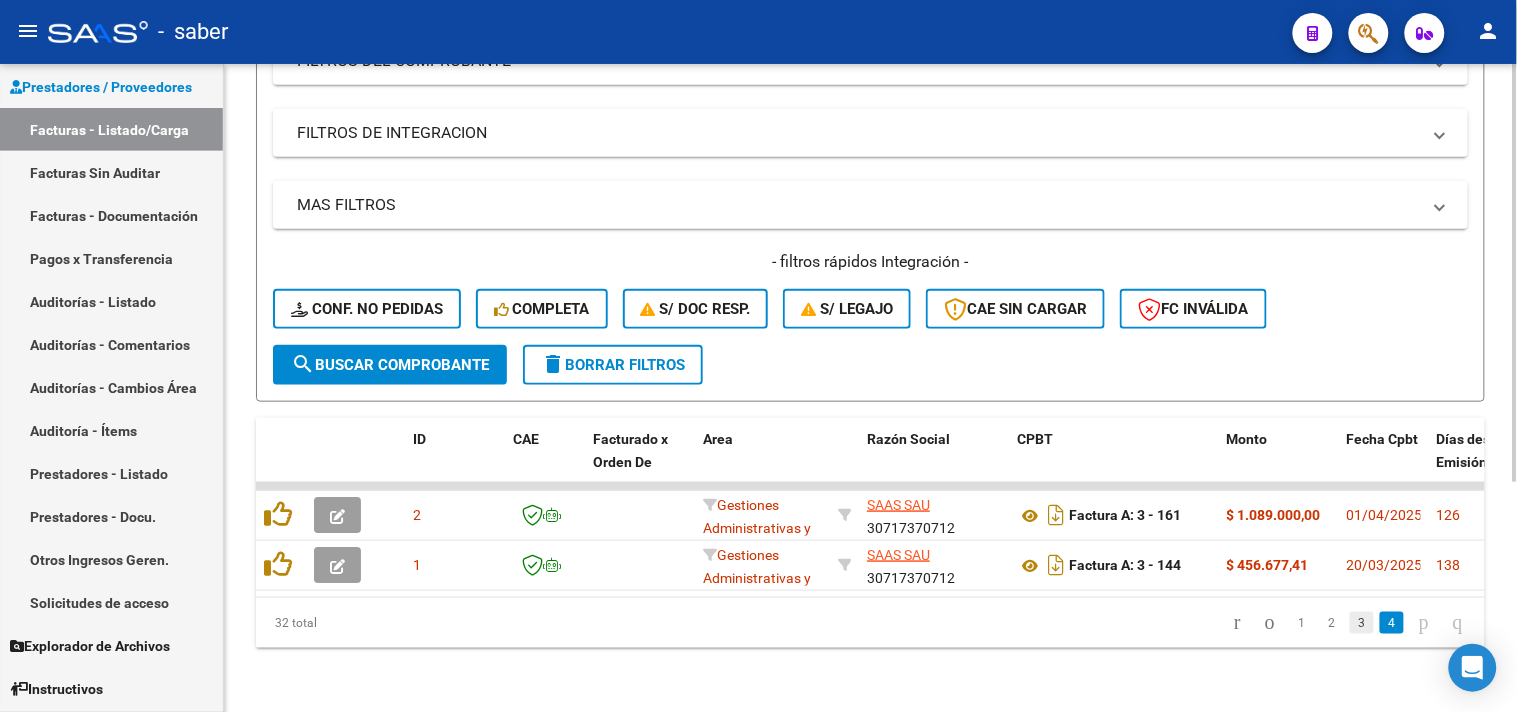 click on "3" 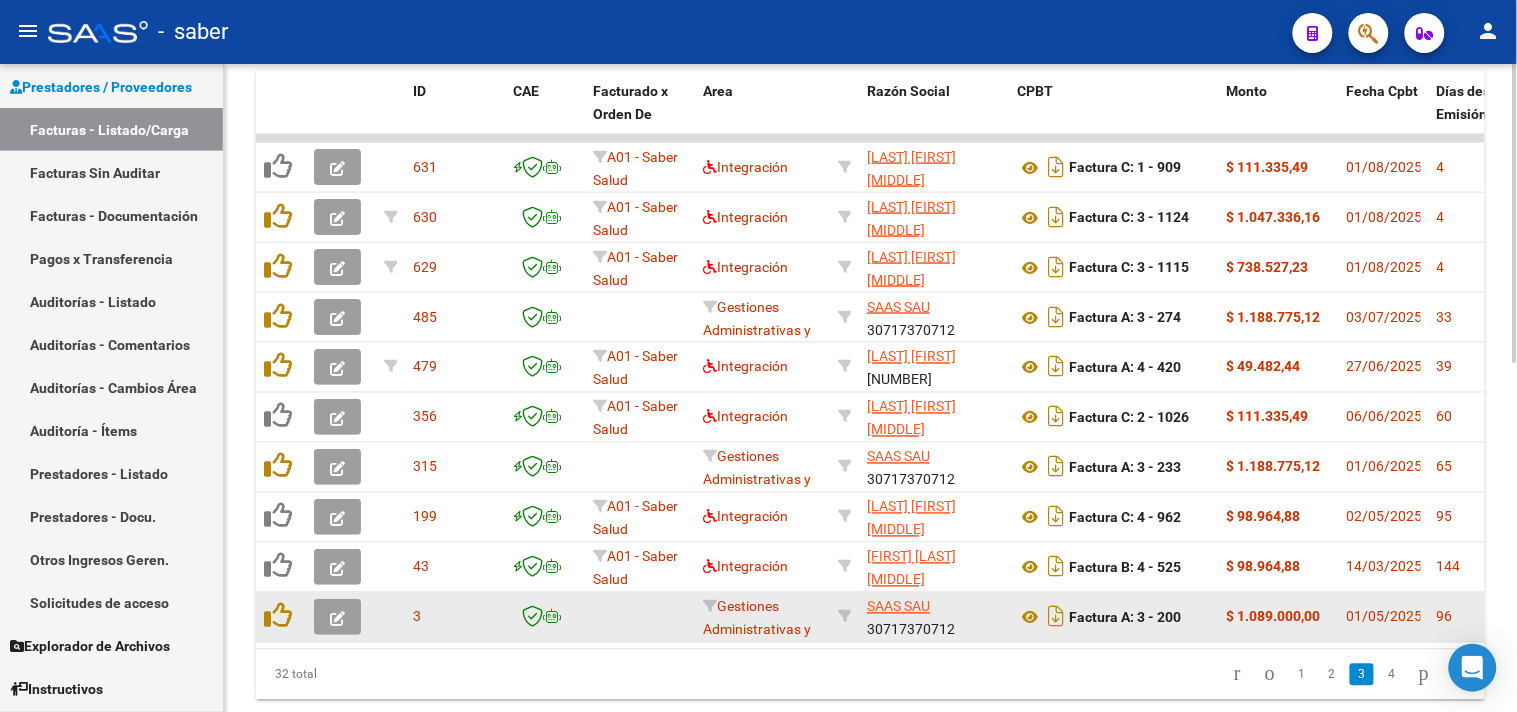 scroll, scrollTop: 756, scrollLeft: 0, axis: vertical 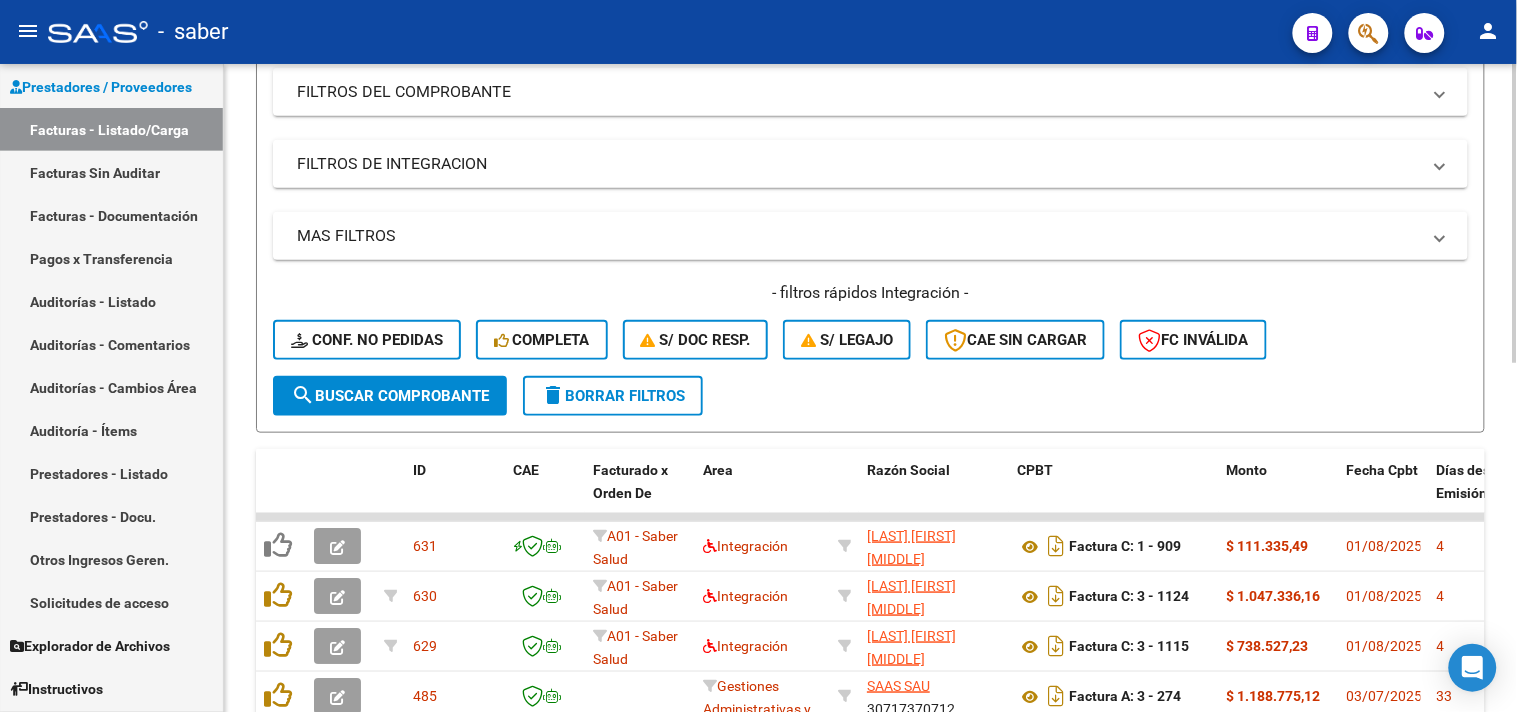 click on "delete  Borrar Filtros" 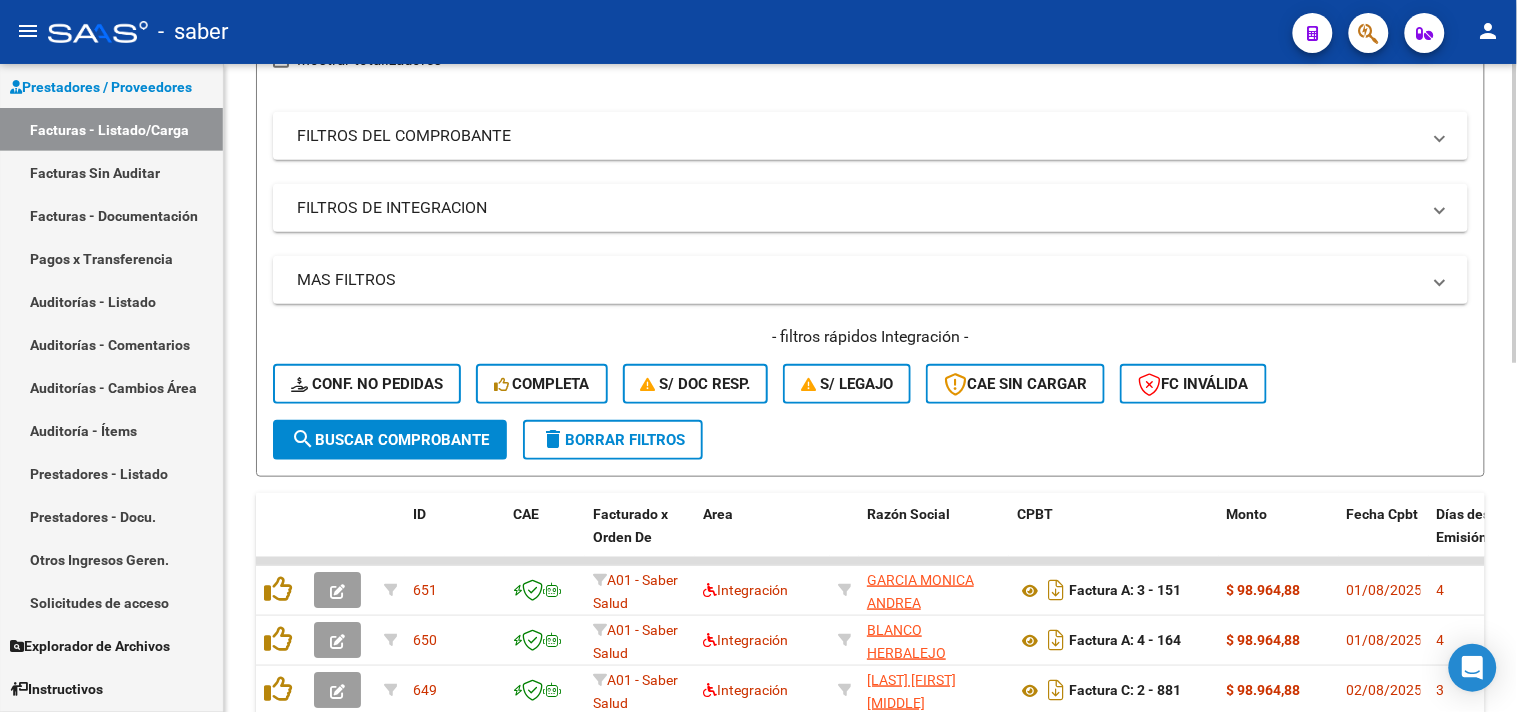 scroll, scrollTop: 312, scrollLeft: 0, axis: vertical 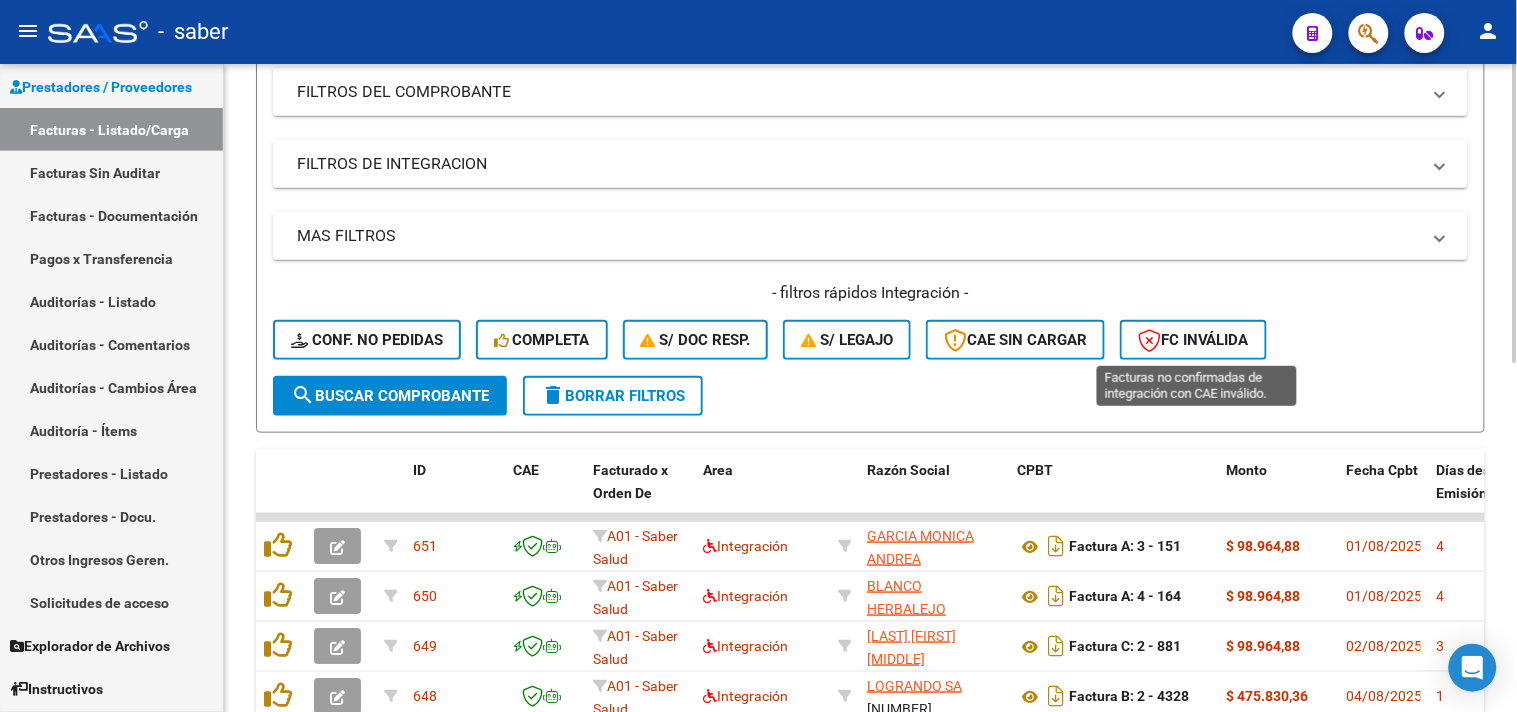 click on "FC Inválida" 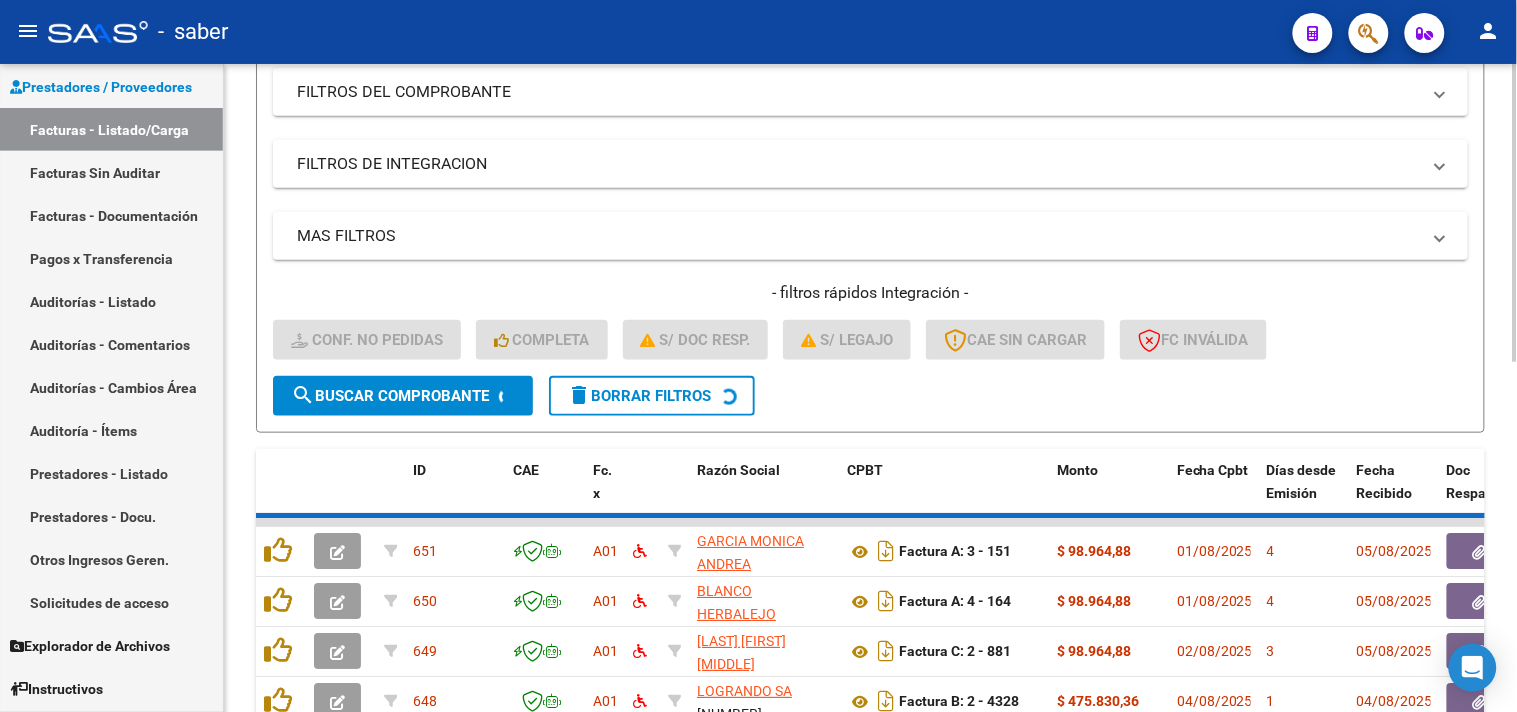 scroll, scrollTop: 275, scrollLeft: 0, axis: vertical 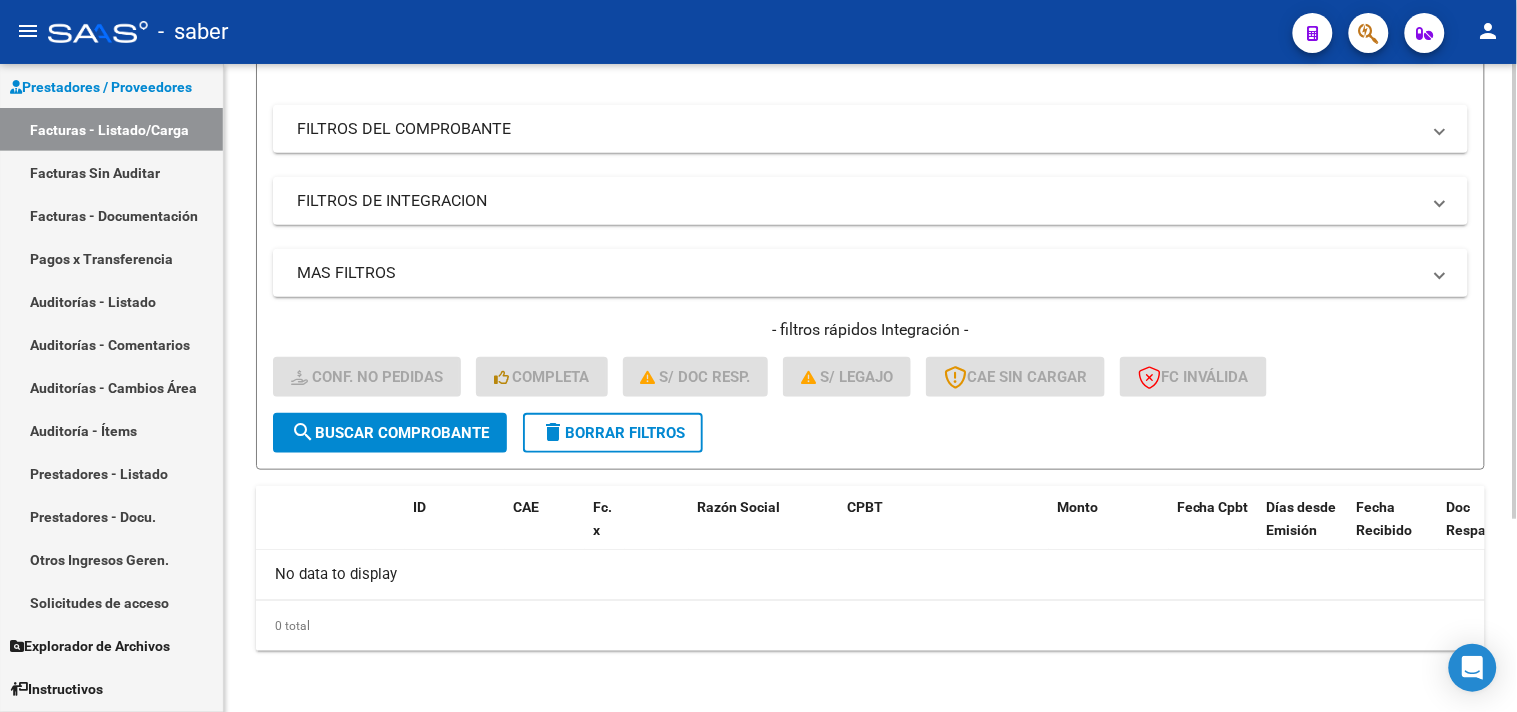 click on "delete  Borrar Filtros" 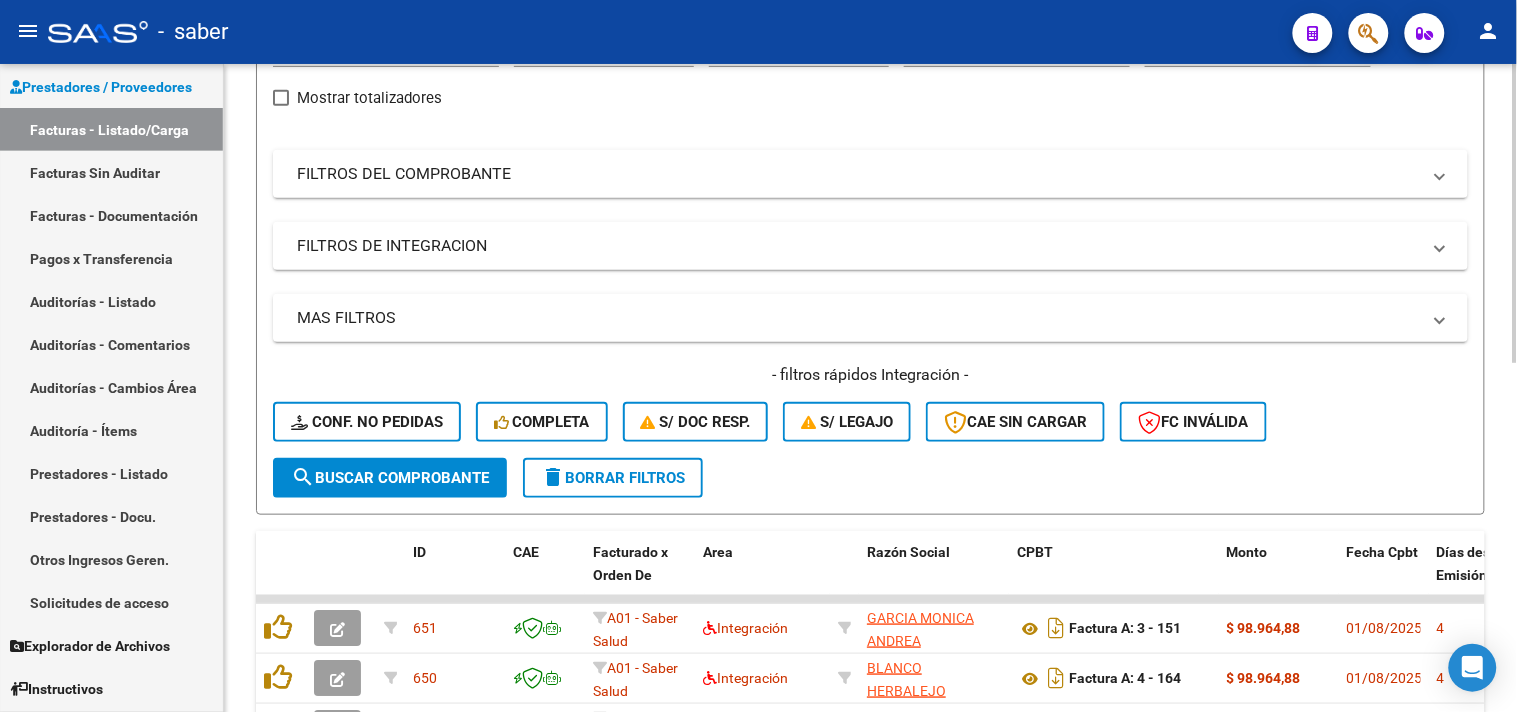 scroll, scrollTop: 275, scrollLeft: 0, axis: vertical 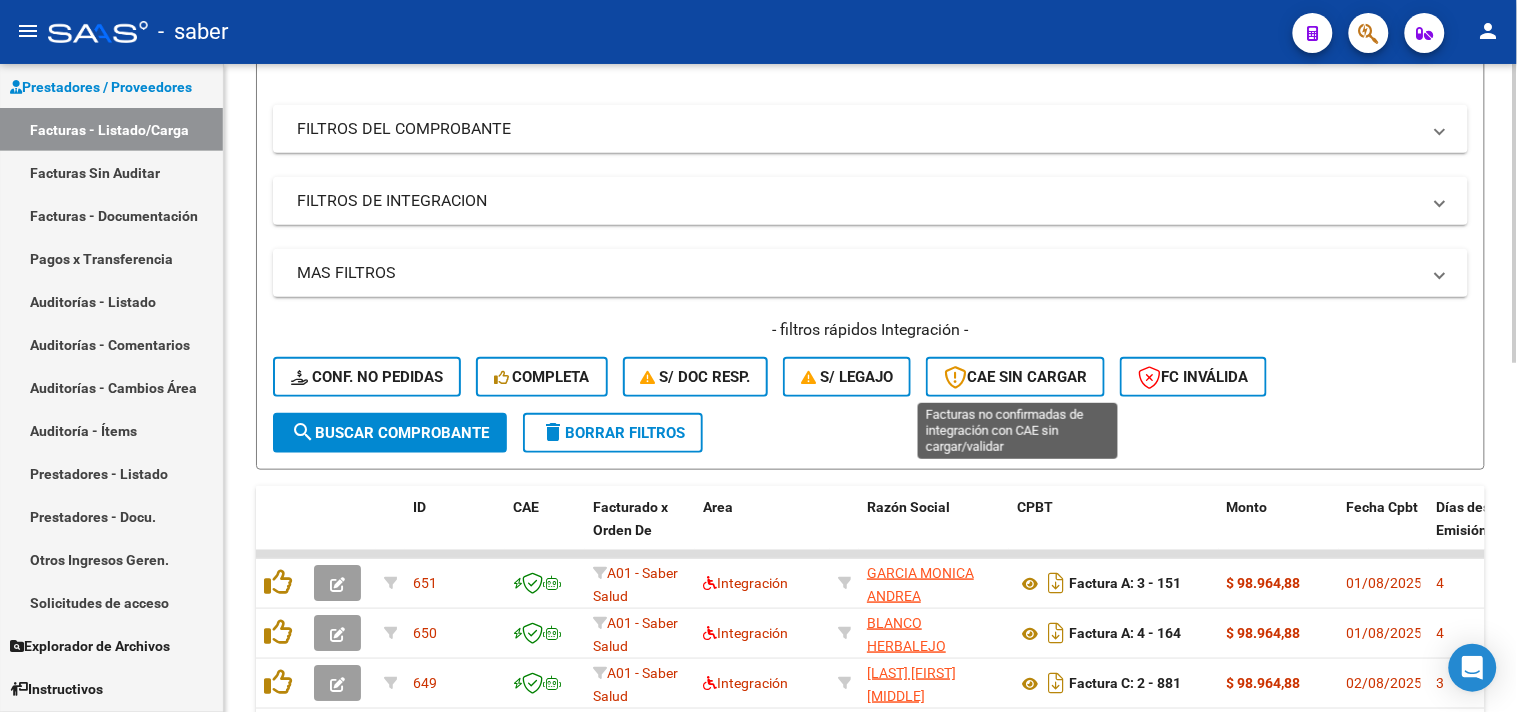 click on "CAE SIN CARGAR" 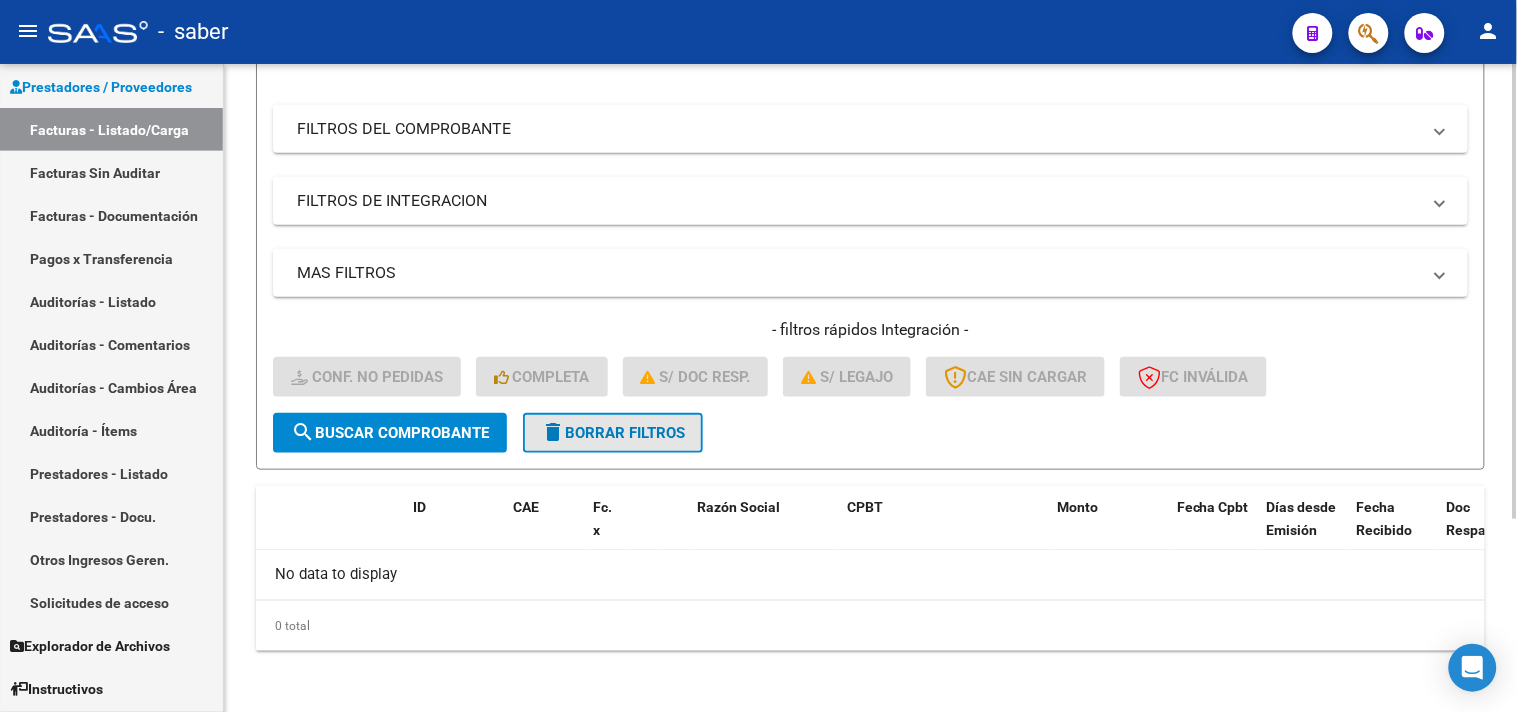 click on "delete  Borrar Filtros" 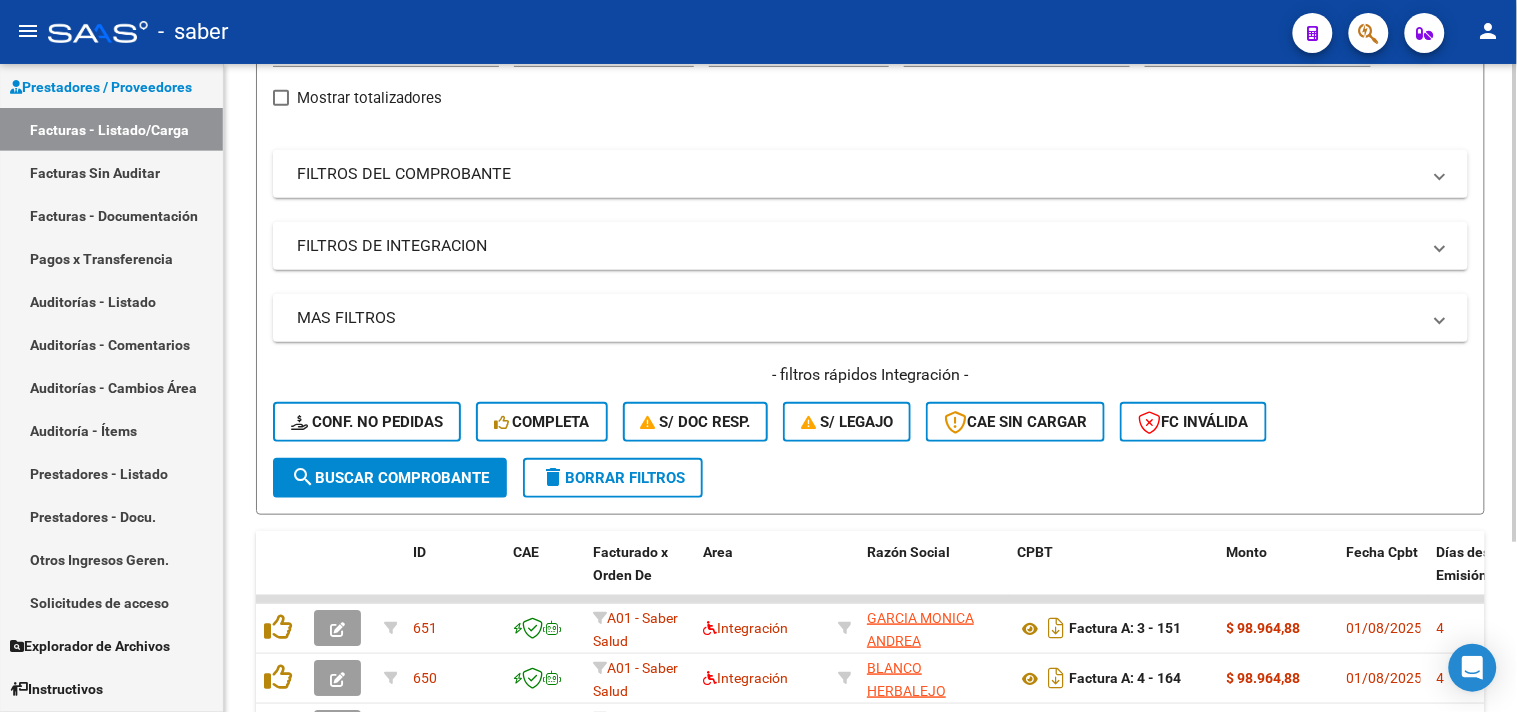 scroll, scrollTop: 275, scrollLeft: 0, axis: vertical 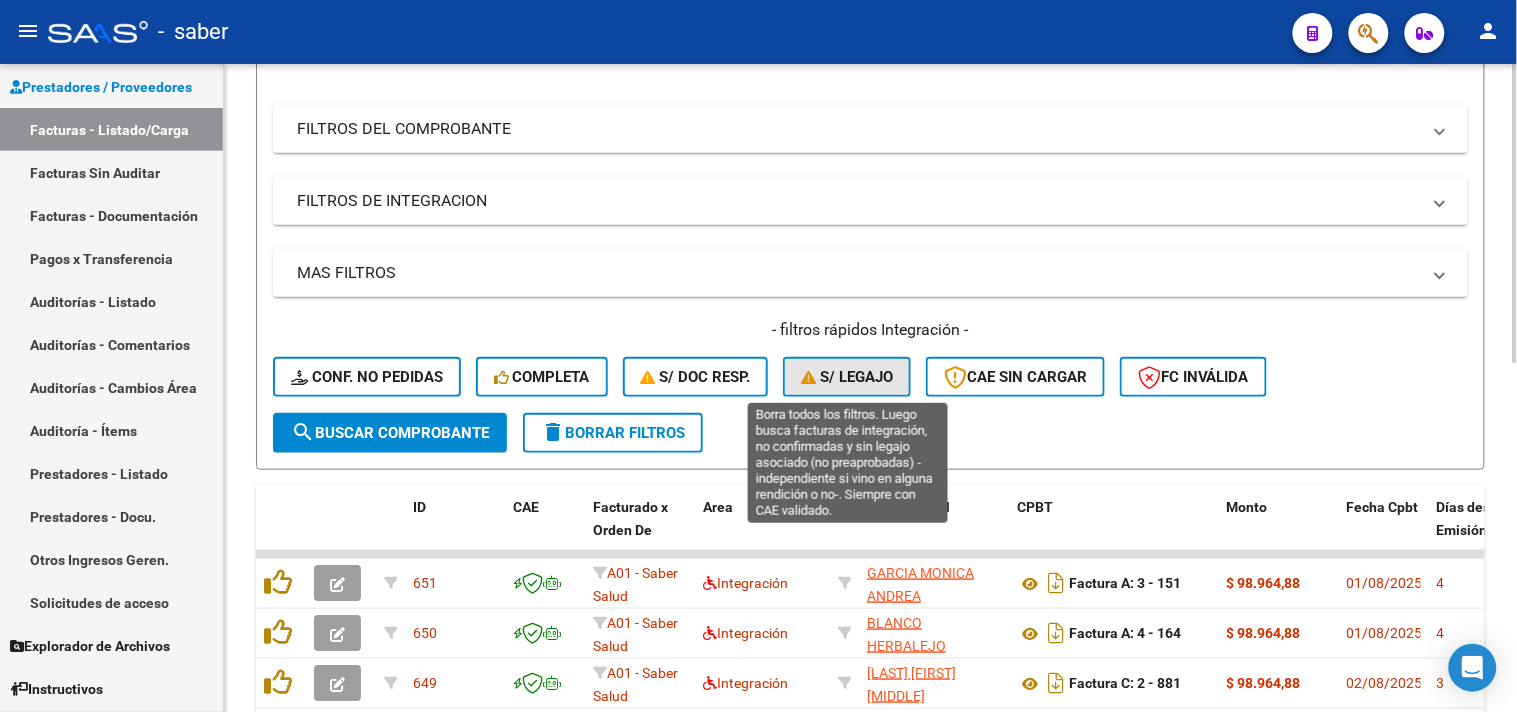 click on "S/ legajo" 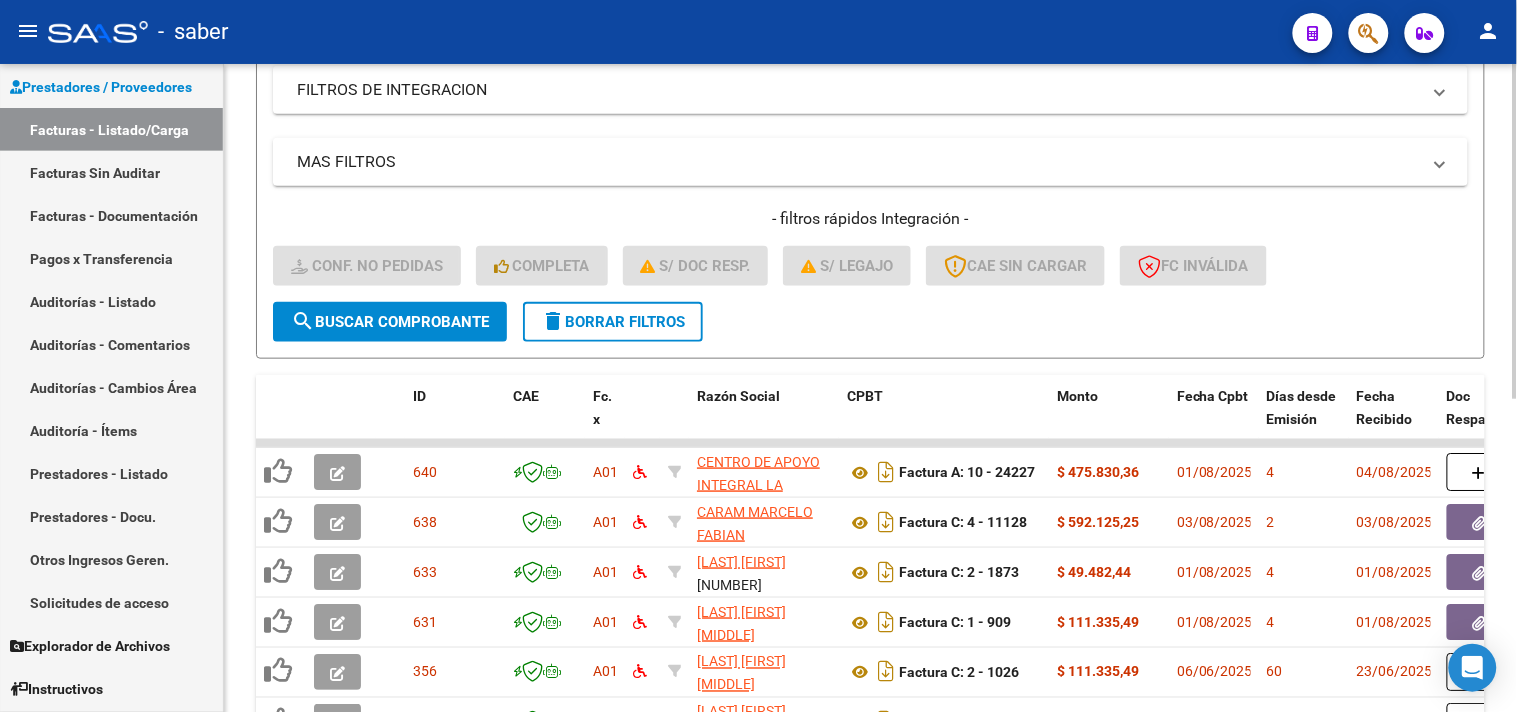 scroll, scrollTop: 497, scrollLeft: 0, axis: vertical 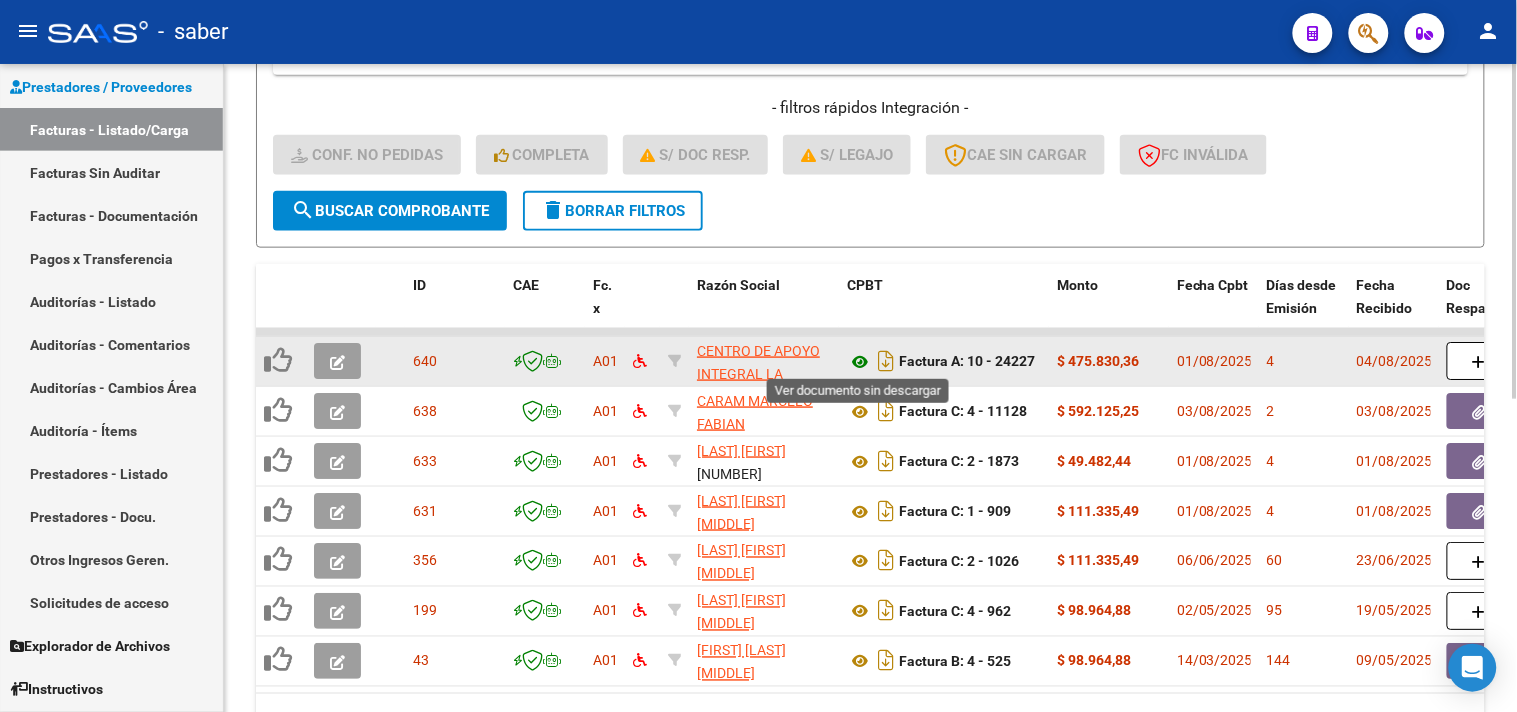 click 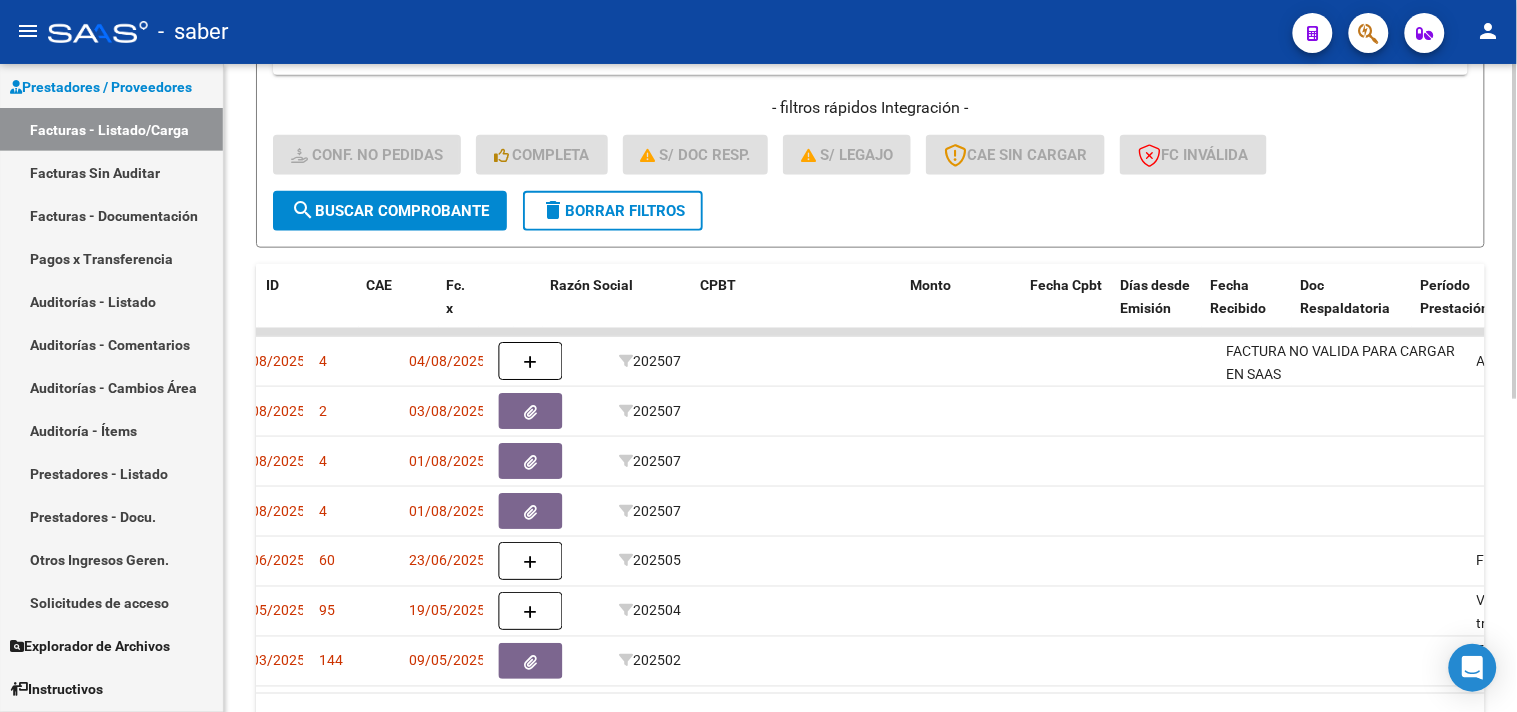 scroll, scrollTop: 0, scrollLeft: 0, axis: both 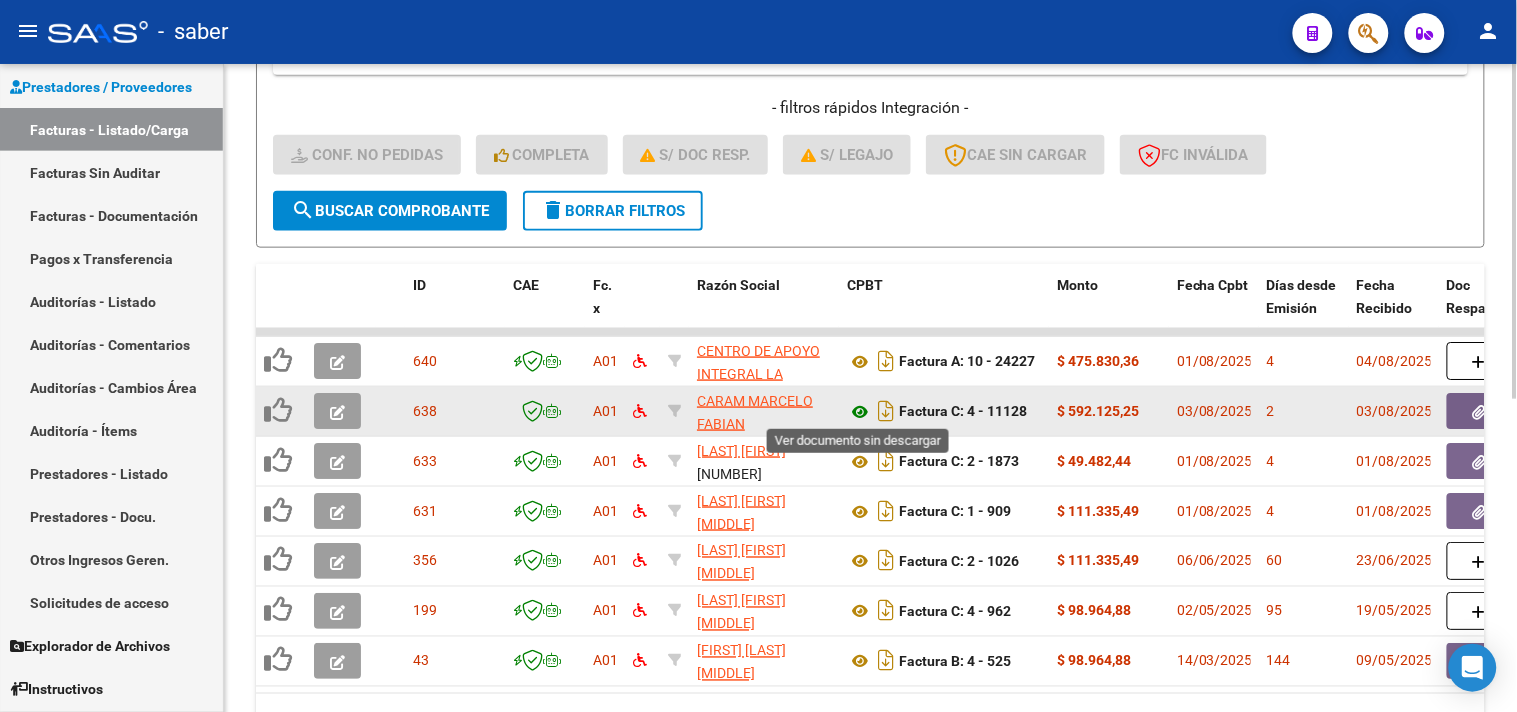 click 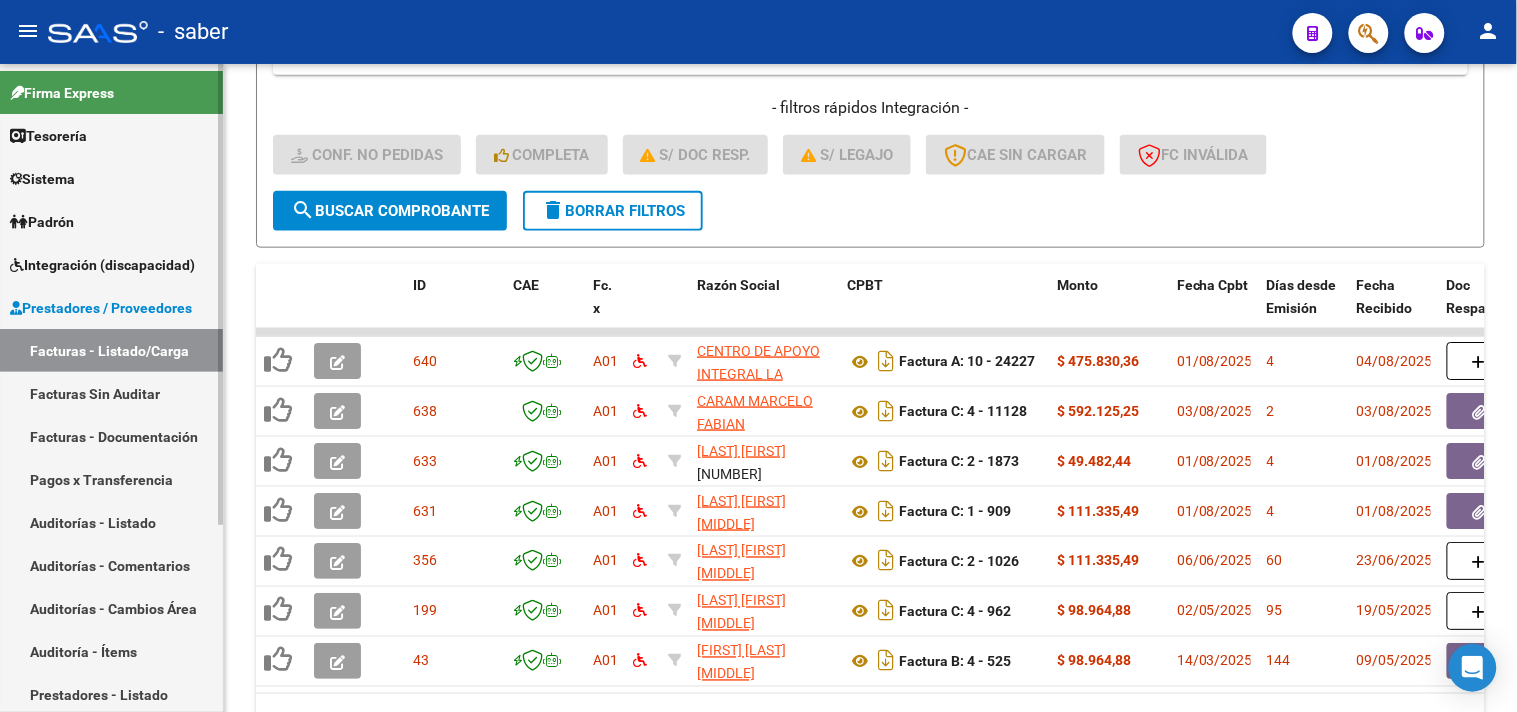 scroll, scrollTop: 0, scrollLeft: 0, axis: both 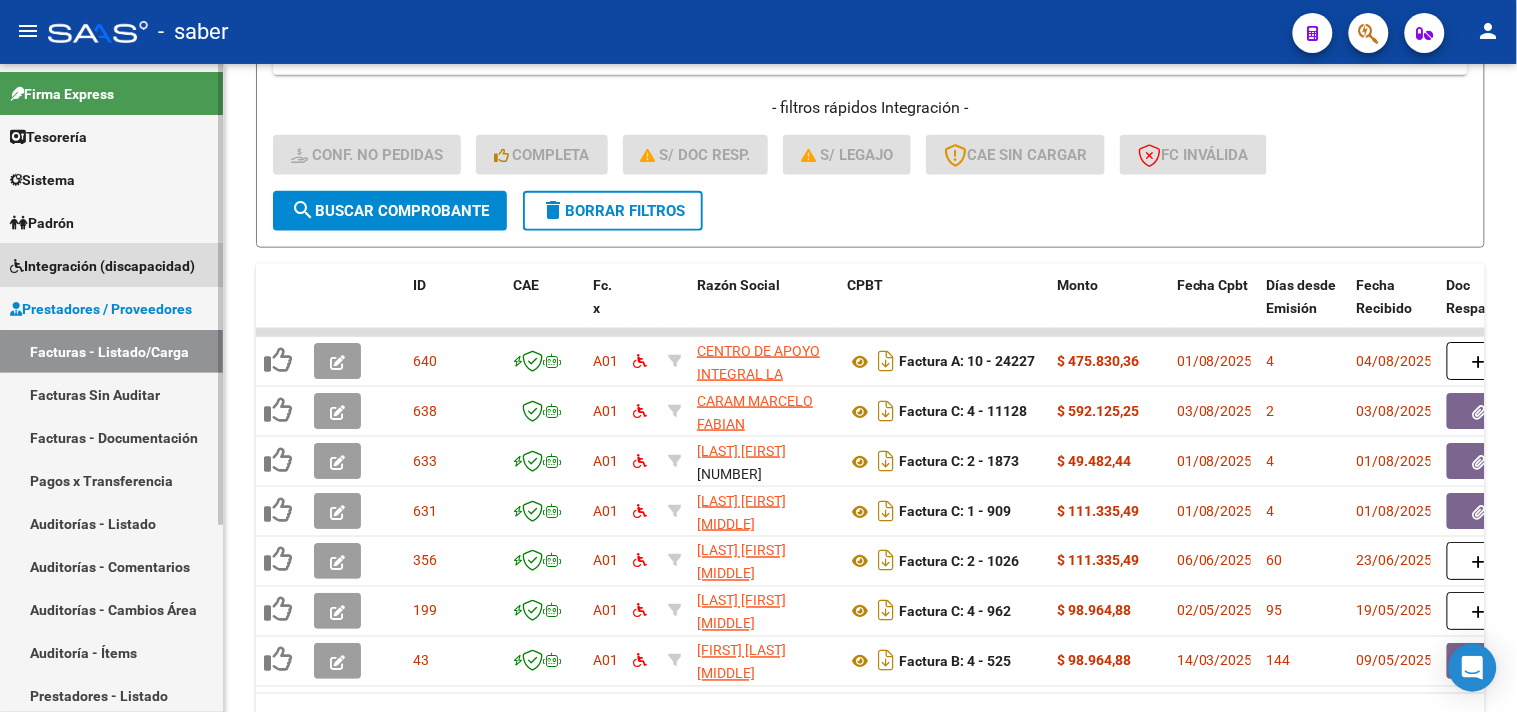 click on "Integración (discapacidad)" at bounding box center [102, 266] 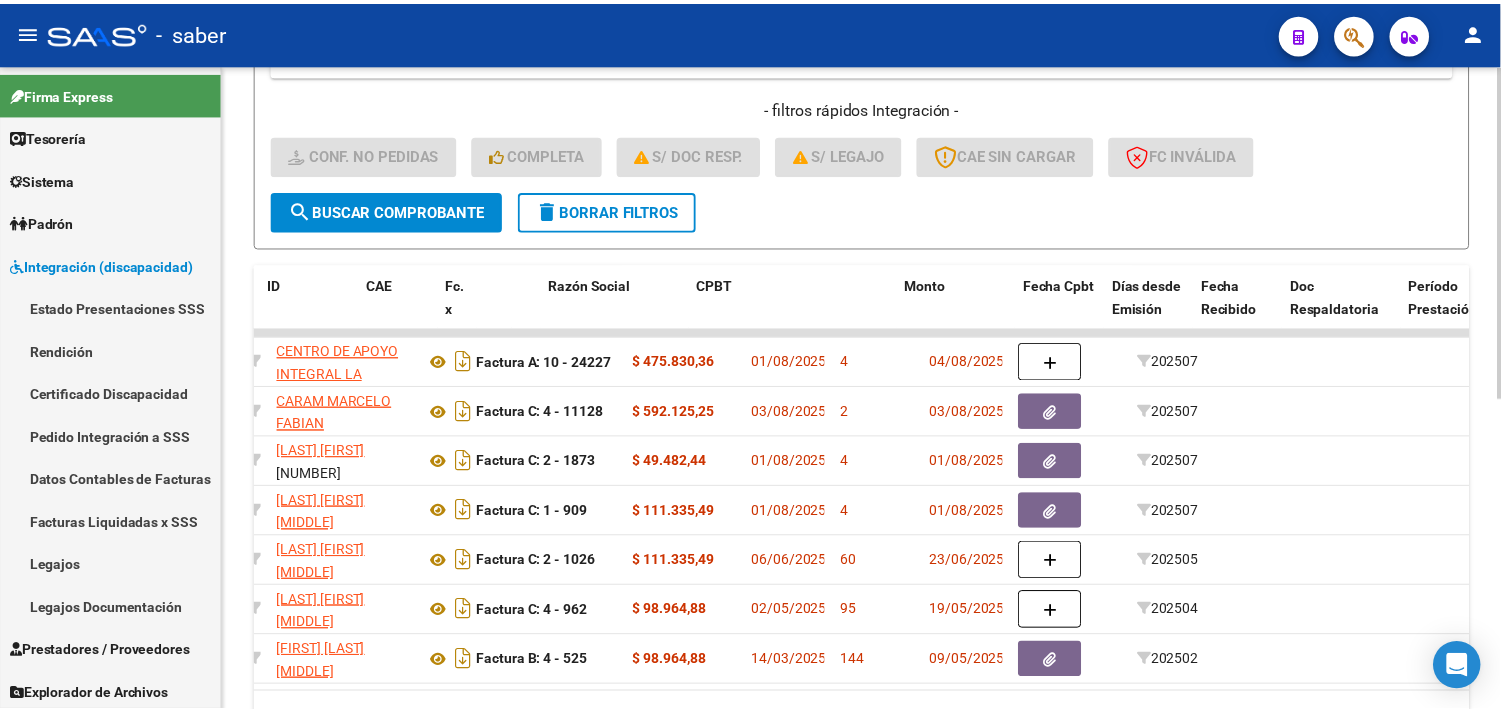 scroll, scrollTop: 0, scrollLeft: 0, axis: both 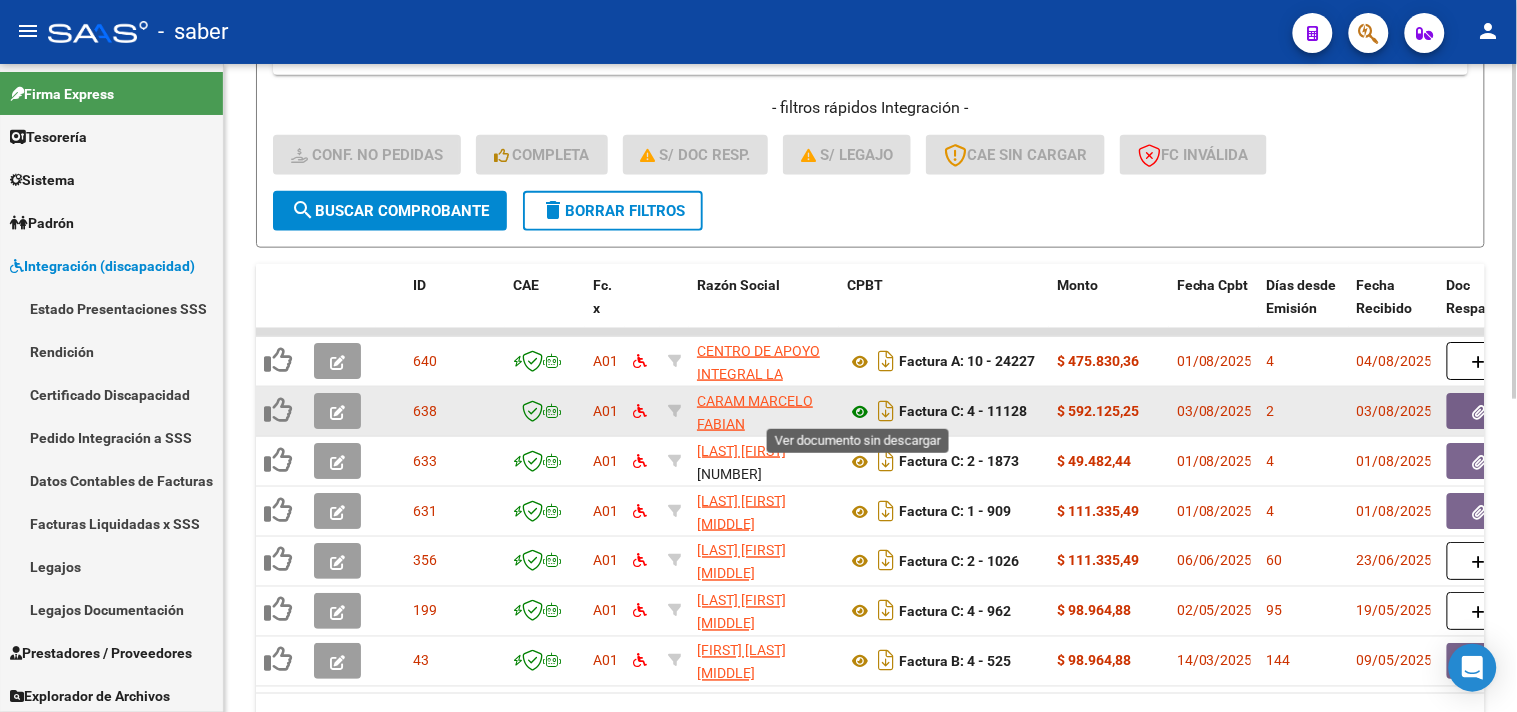 click 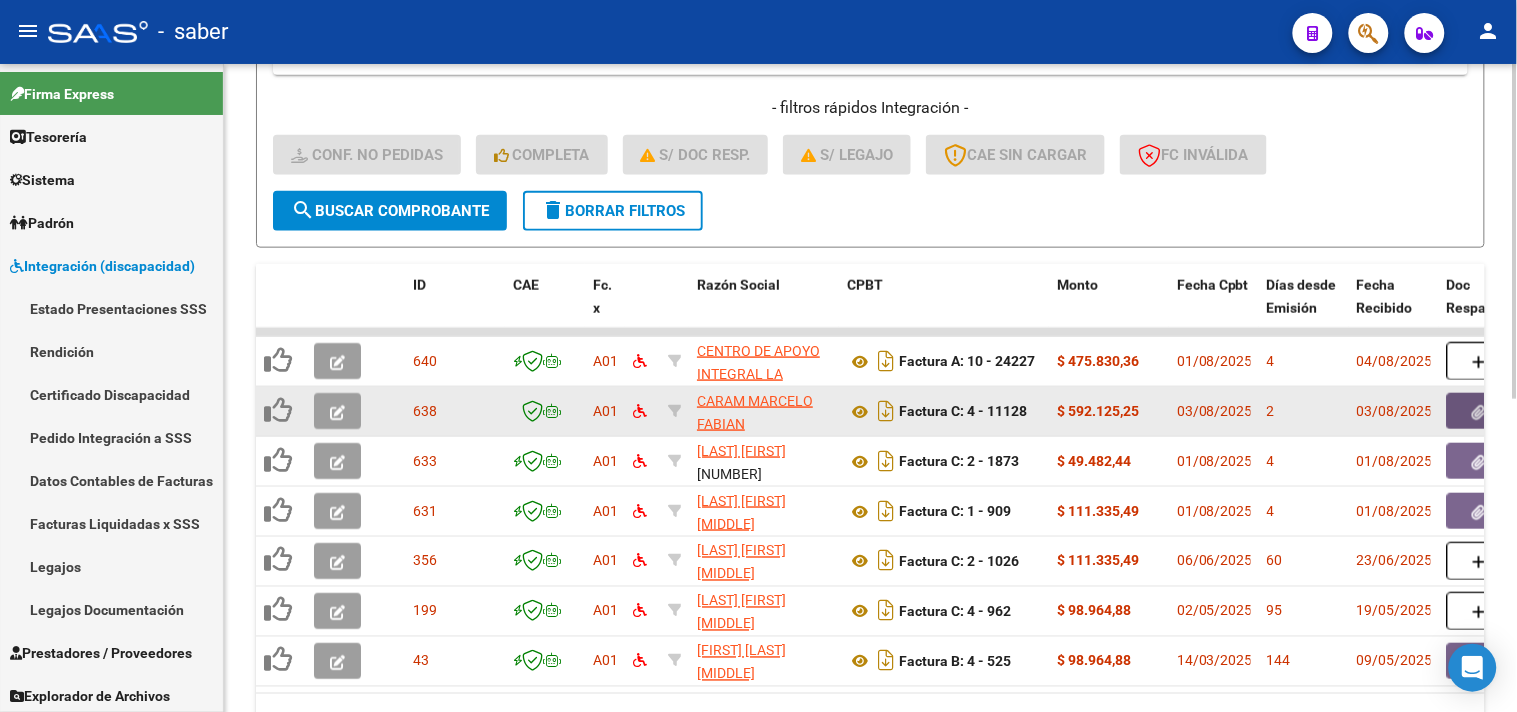 click 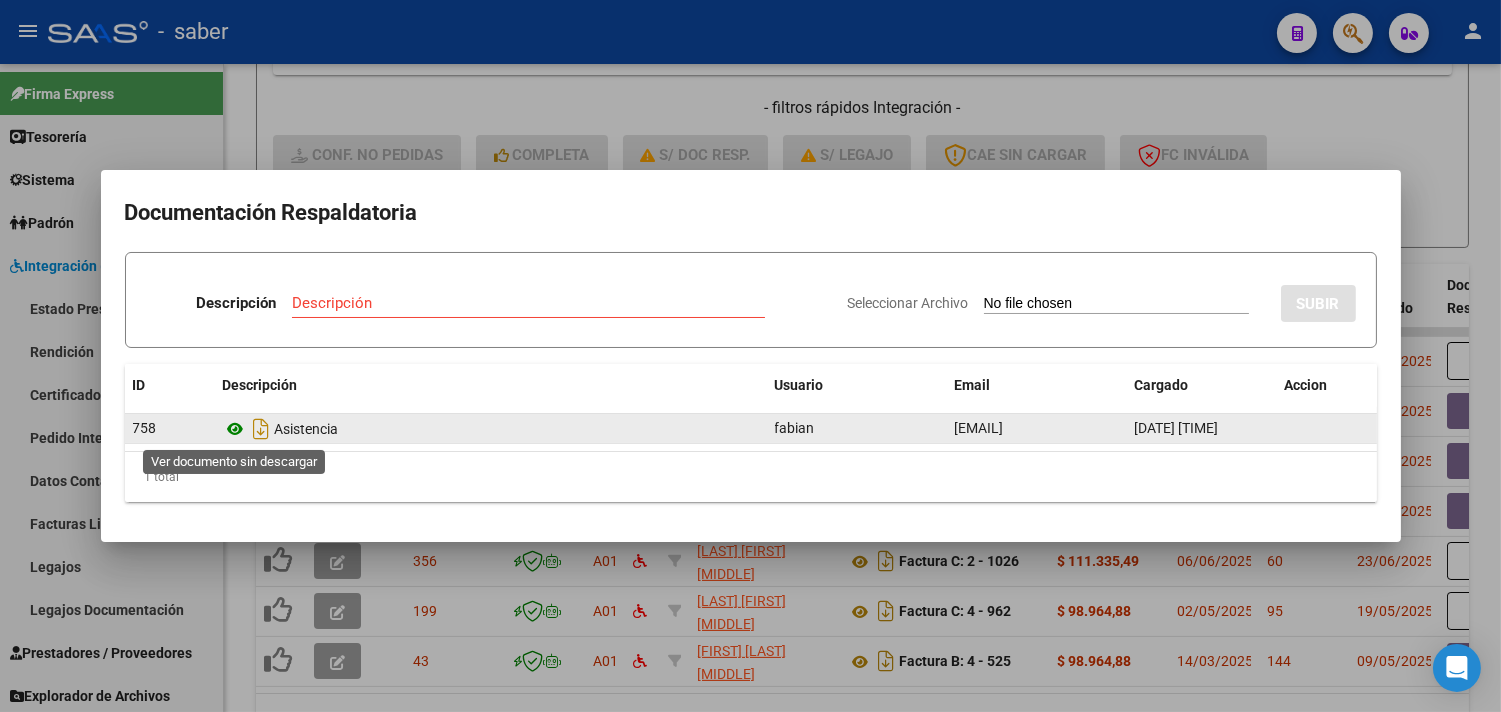 click 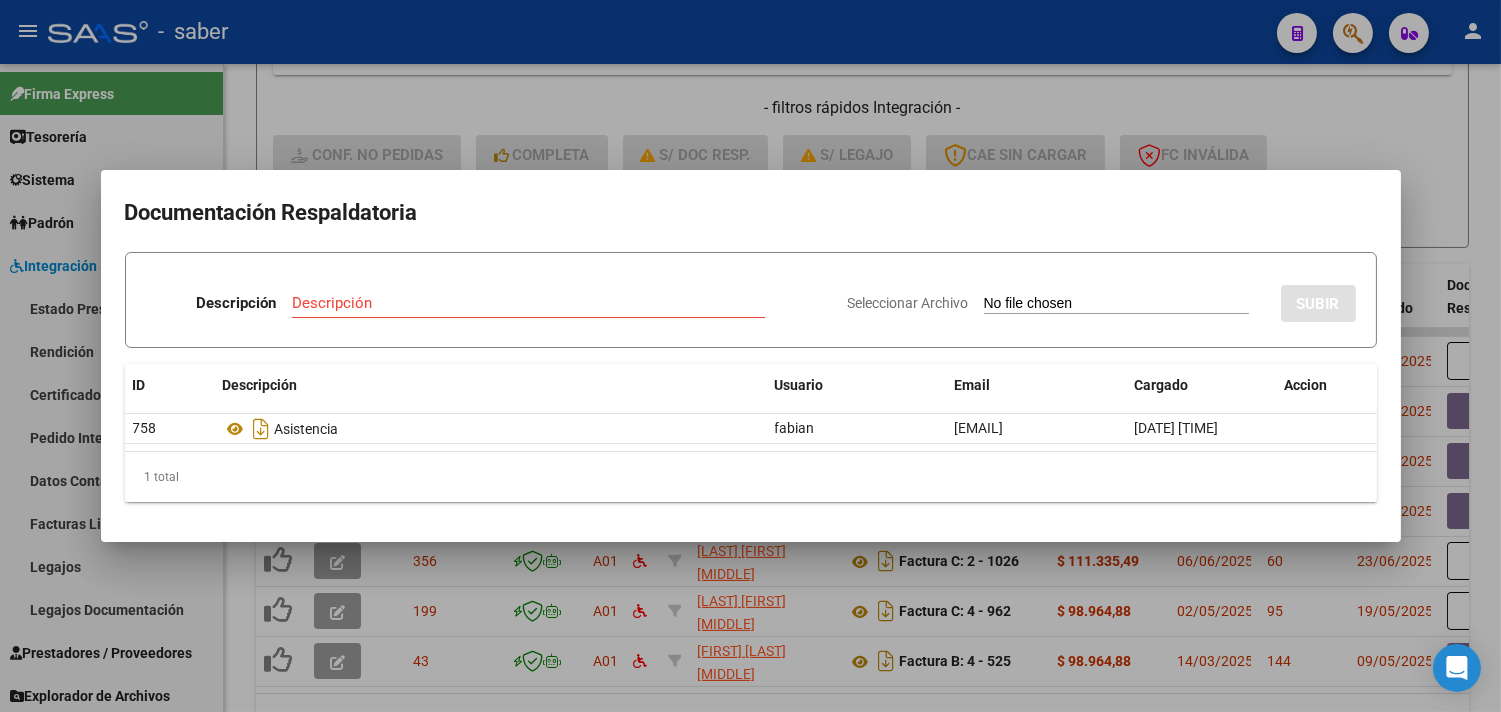 click at bounding box center (750, 356) 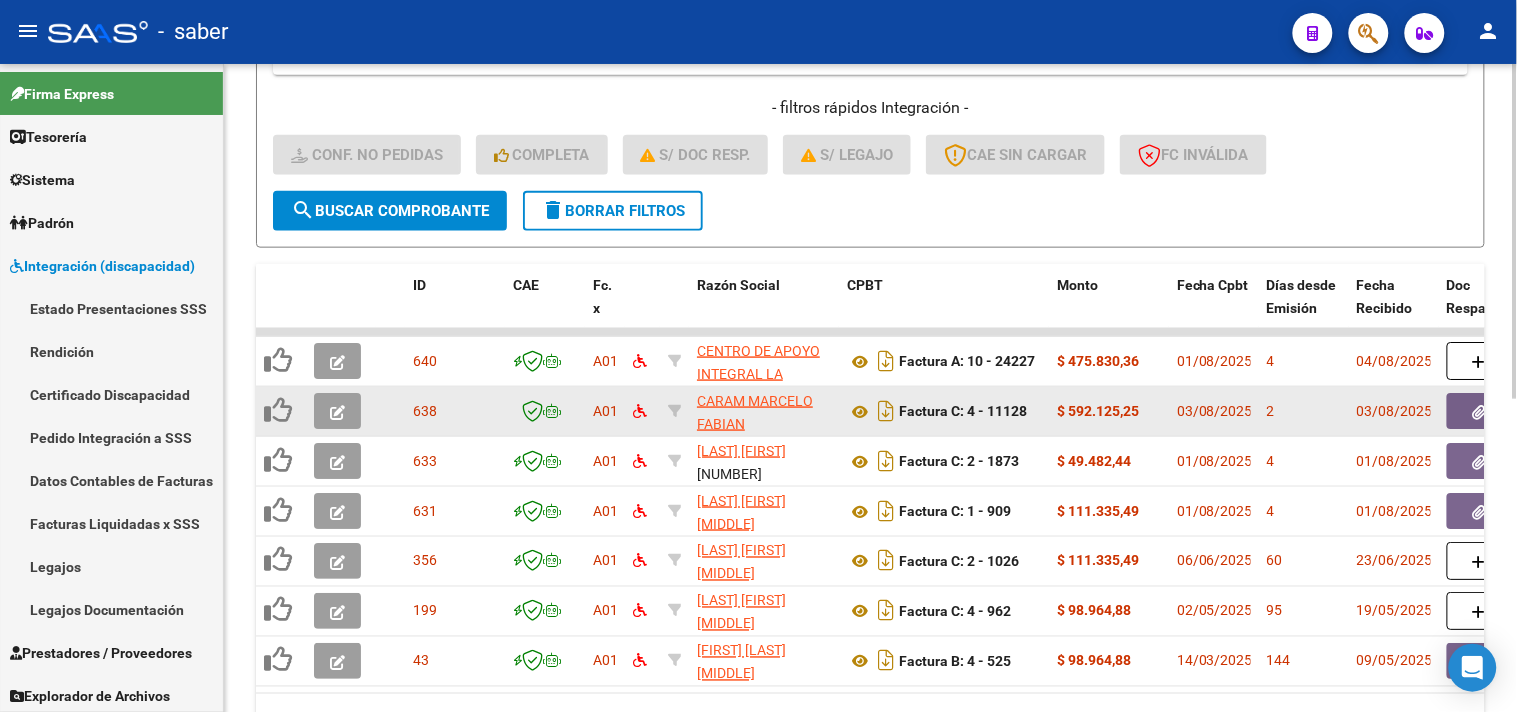 click 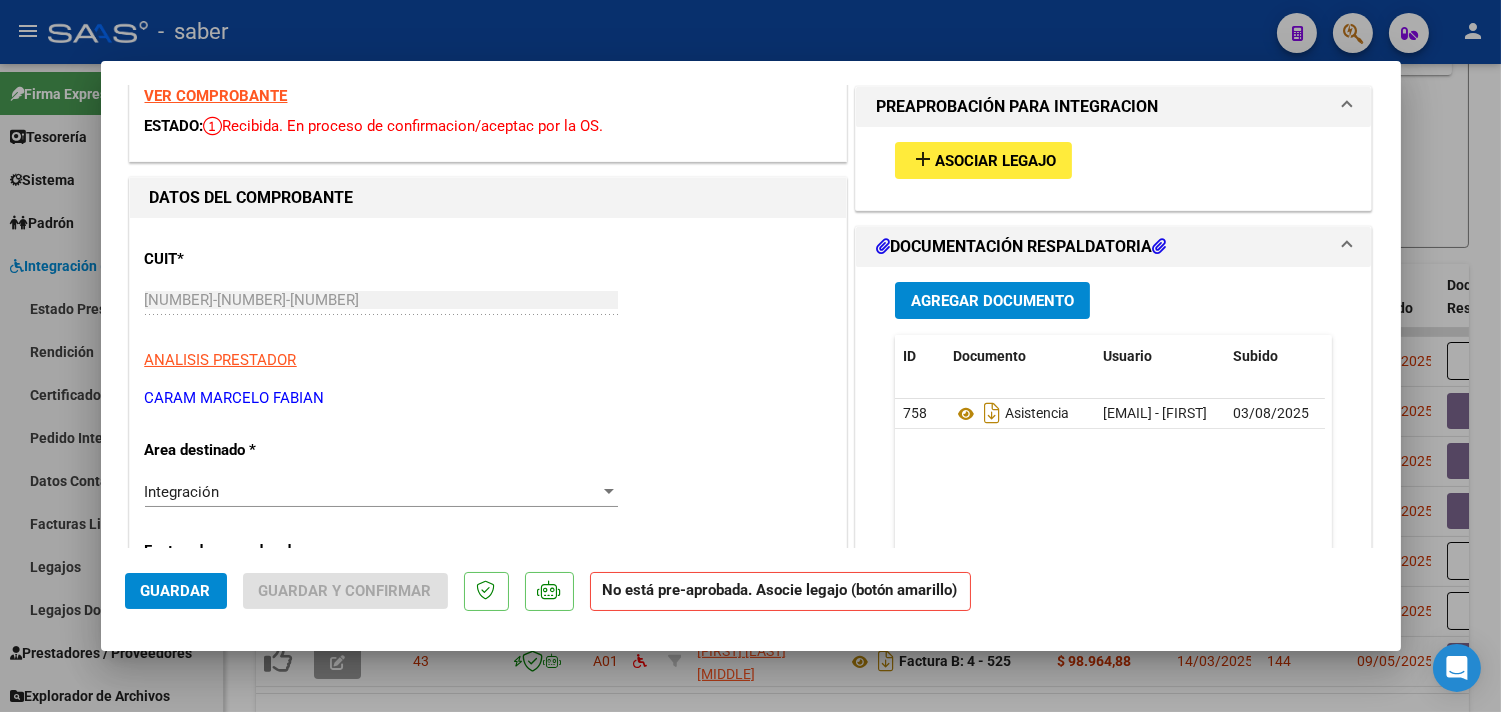 scroll, scrollTop: 0, scrollLeft: 0, axis: both 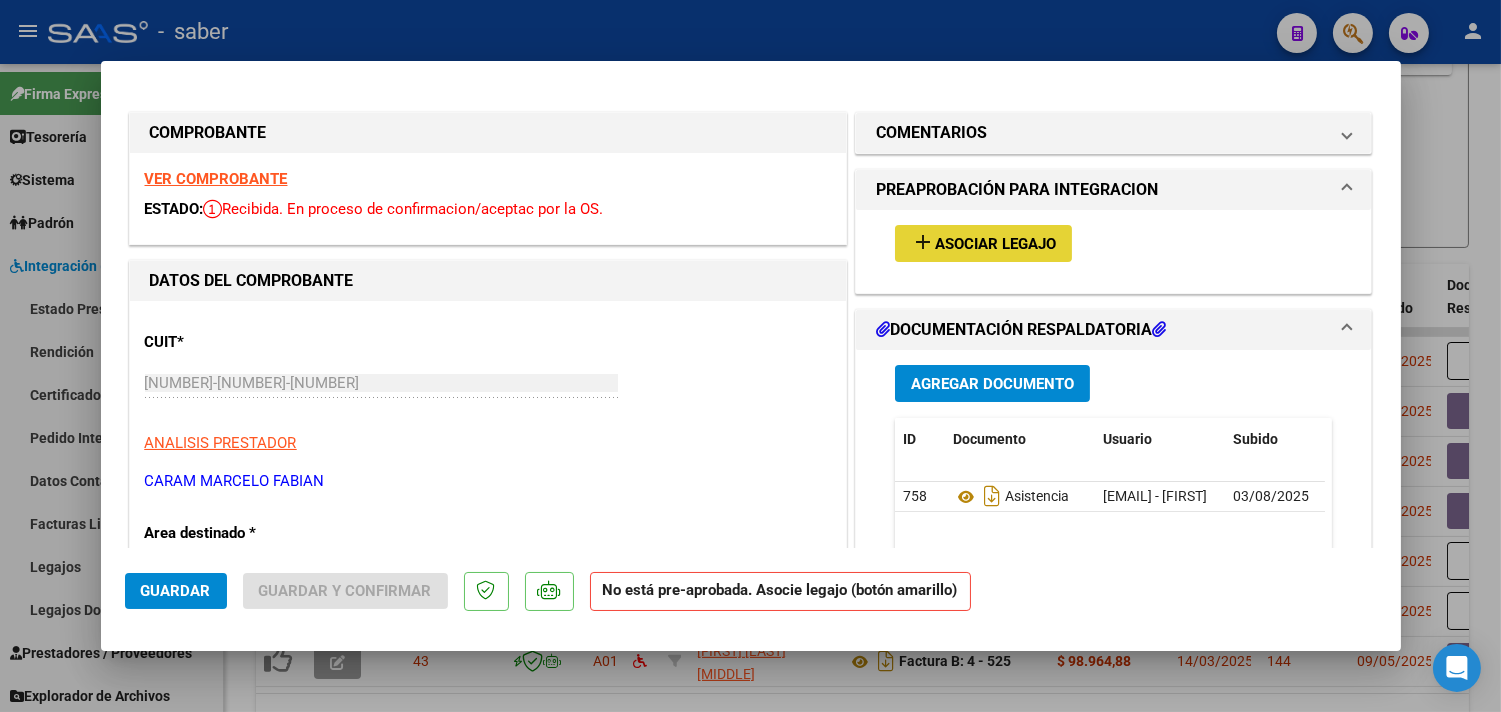 click on "Asociar Legajo" at bounding box center (995, 244) 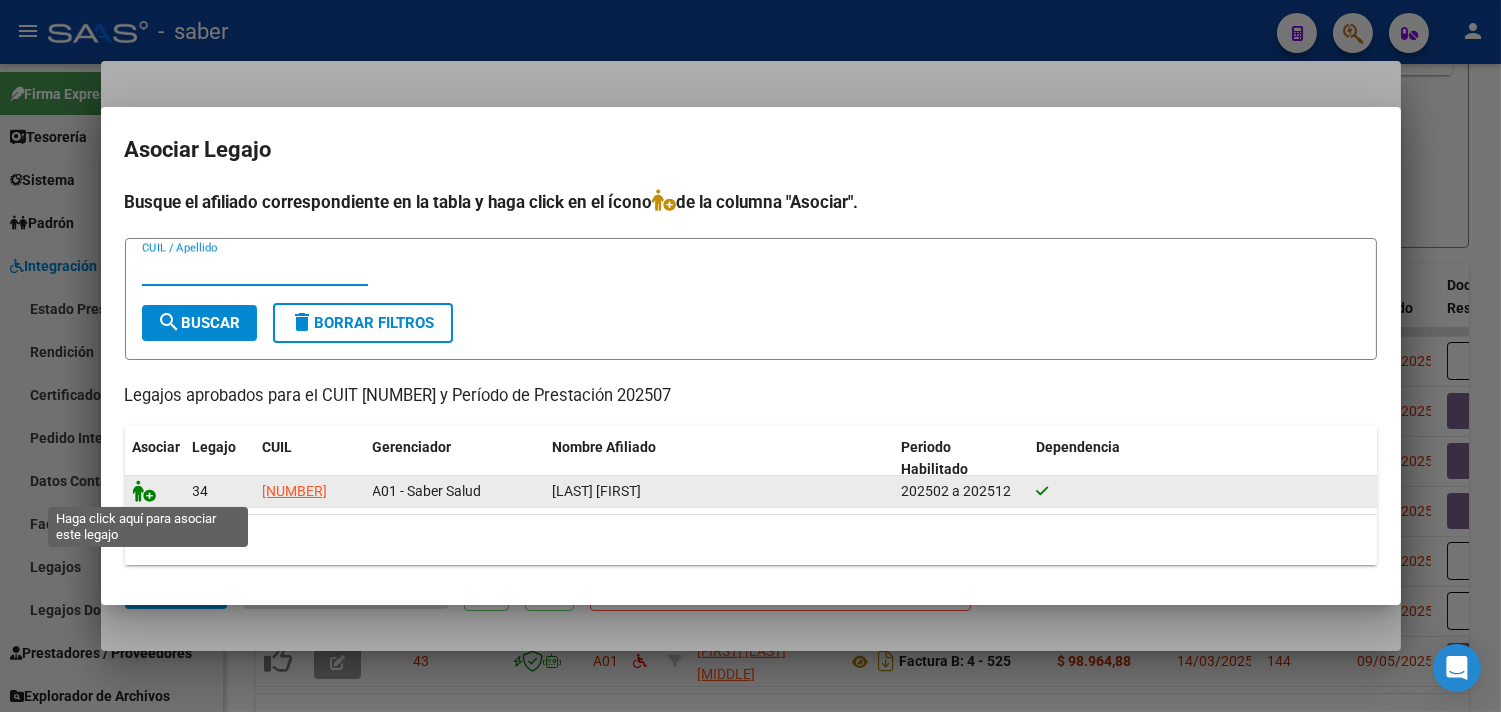 click 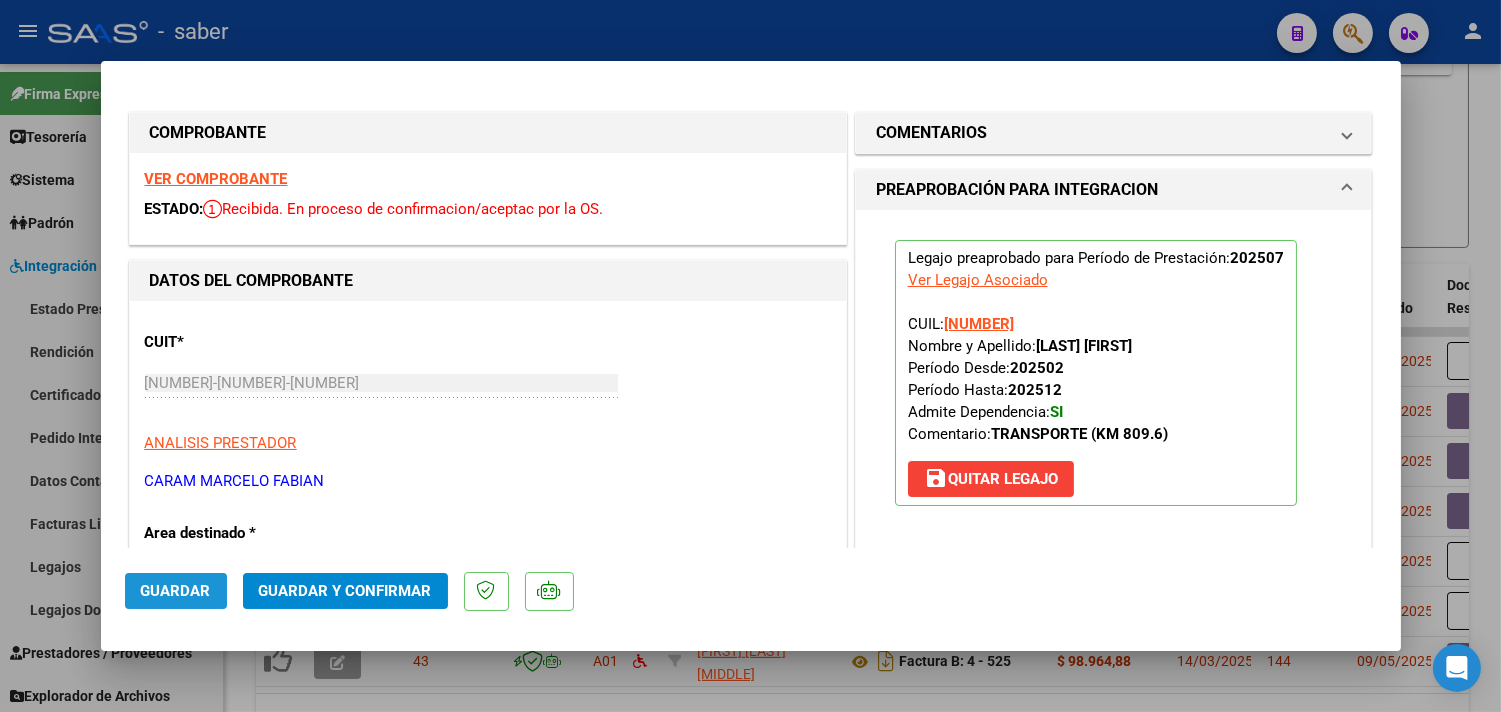 click on "Guardar" 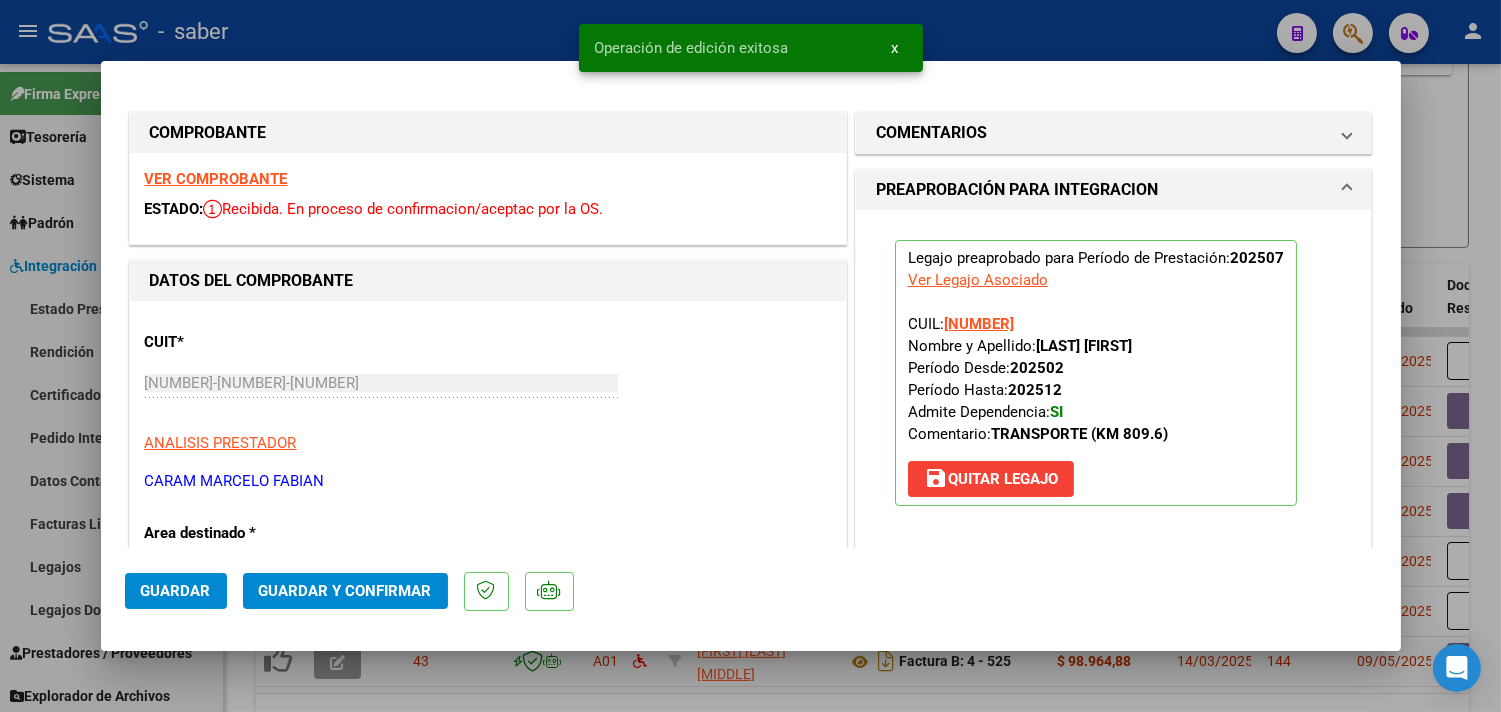 click at bounding box center (750, 356) 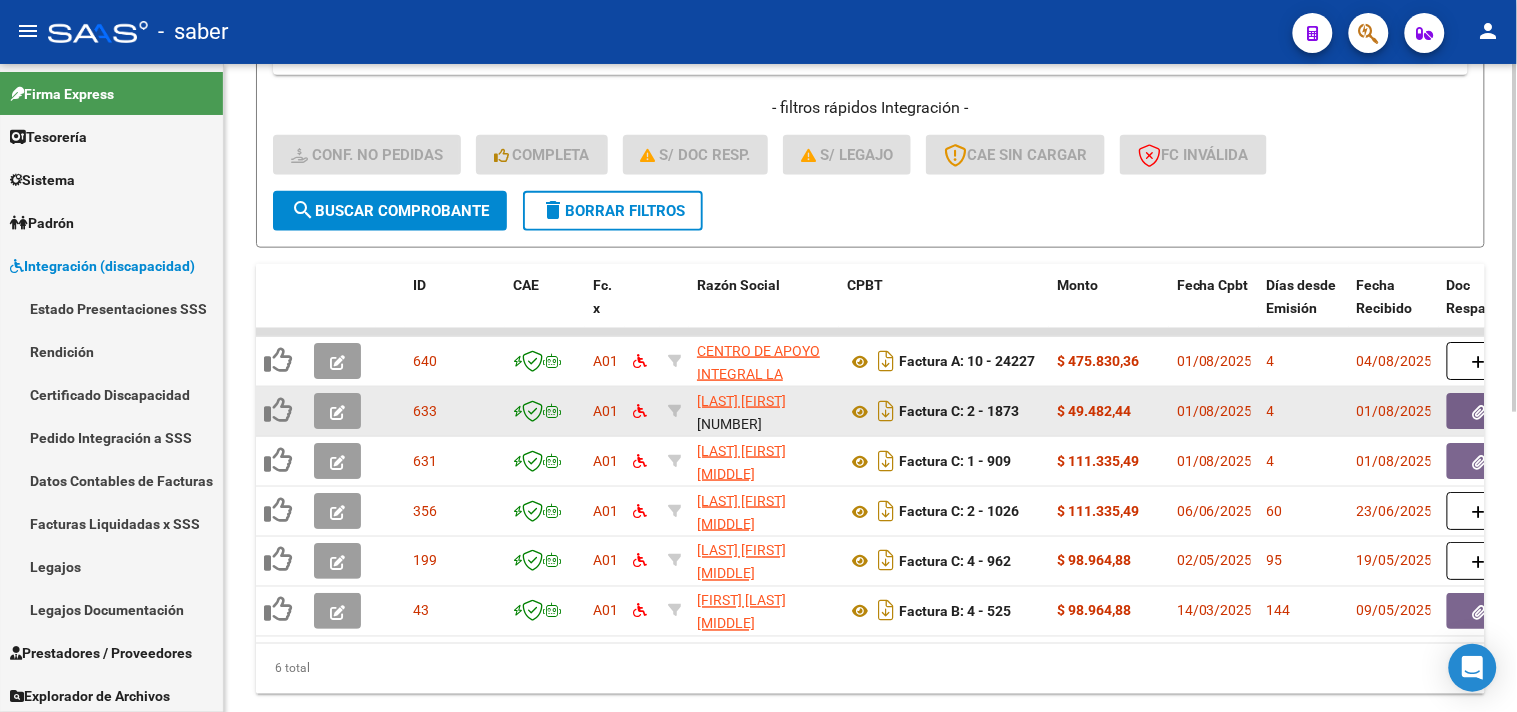 click 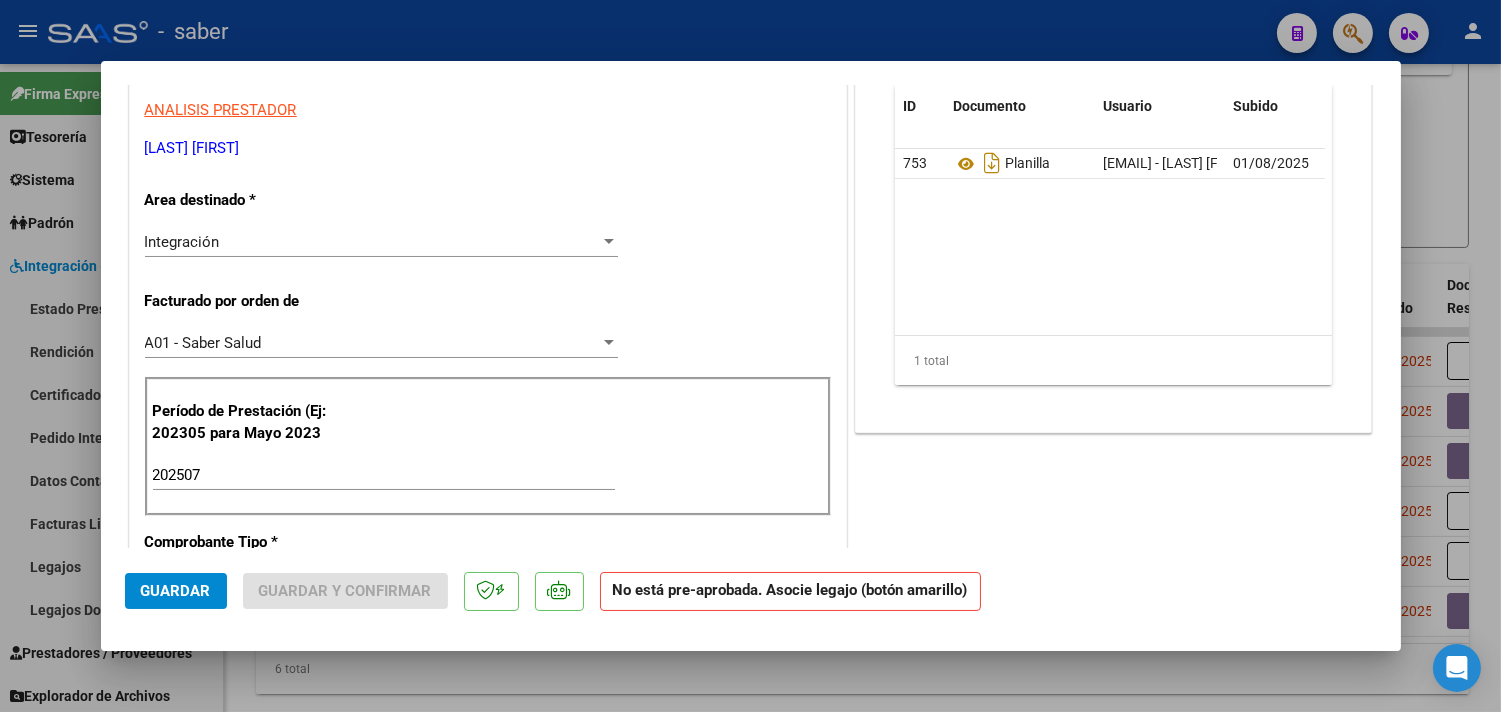 scroll, scrollTop: 0, scrollLeft: 0, axis: both 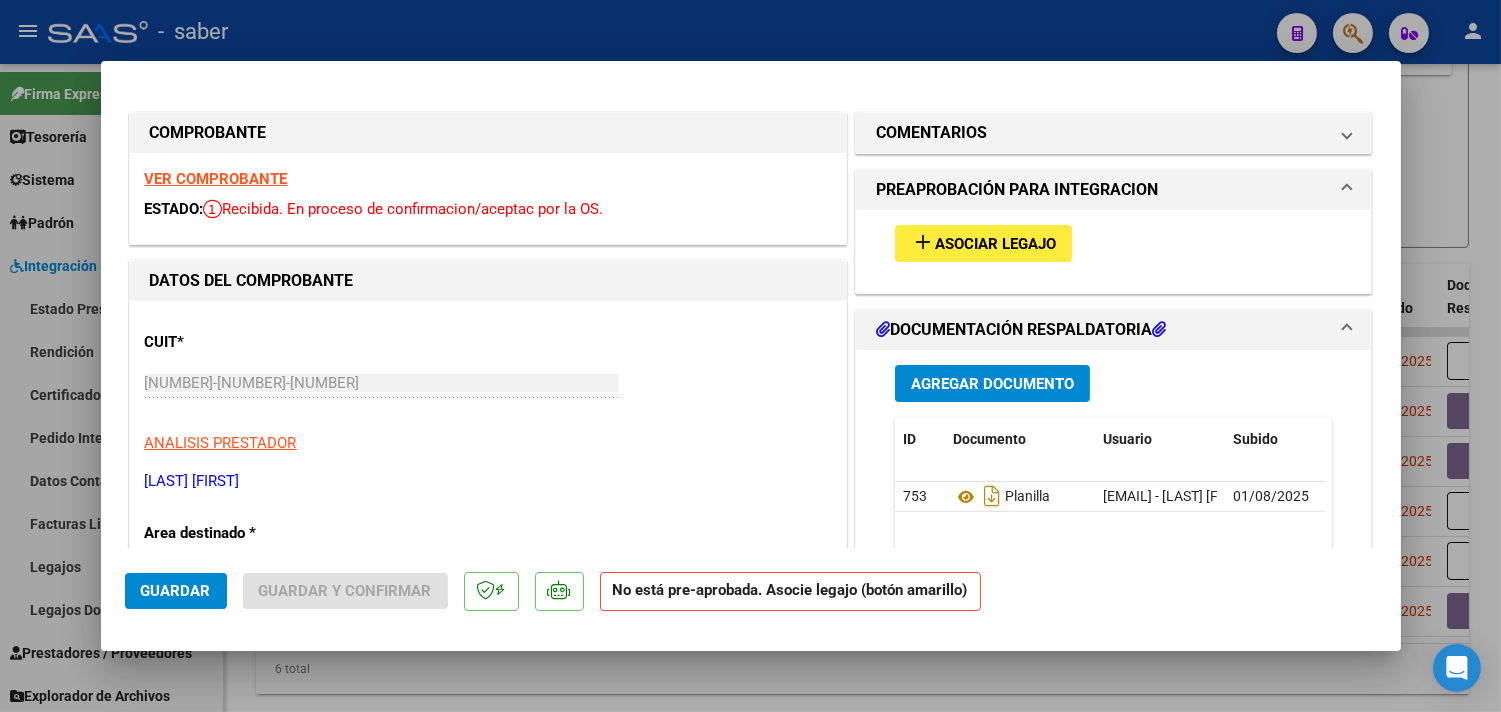 click on "VER COMPROBANTE" at bounding box center [216, 179] 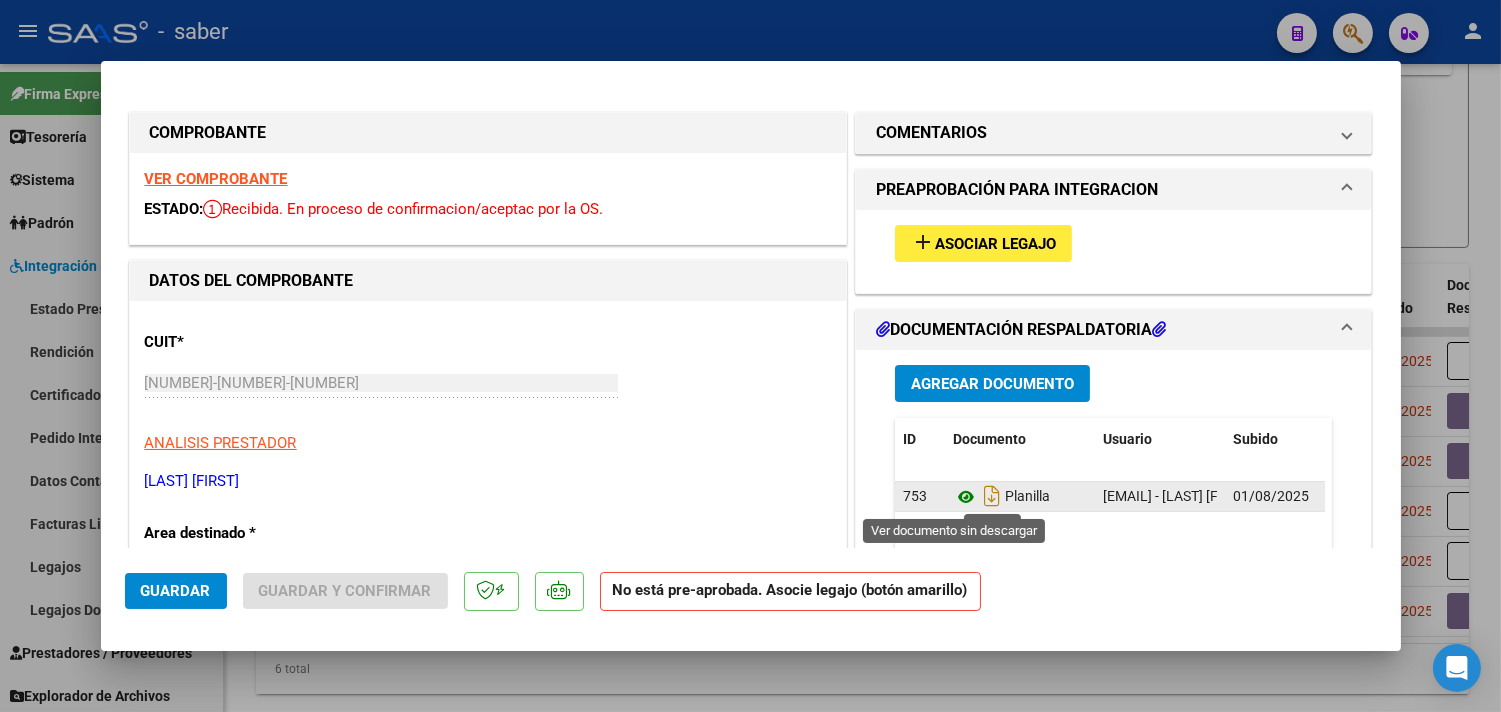 click 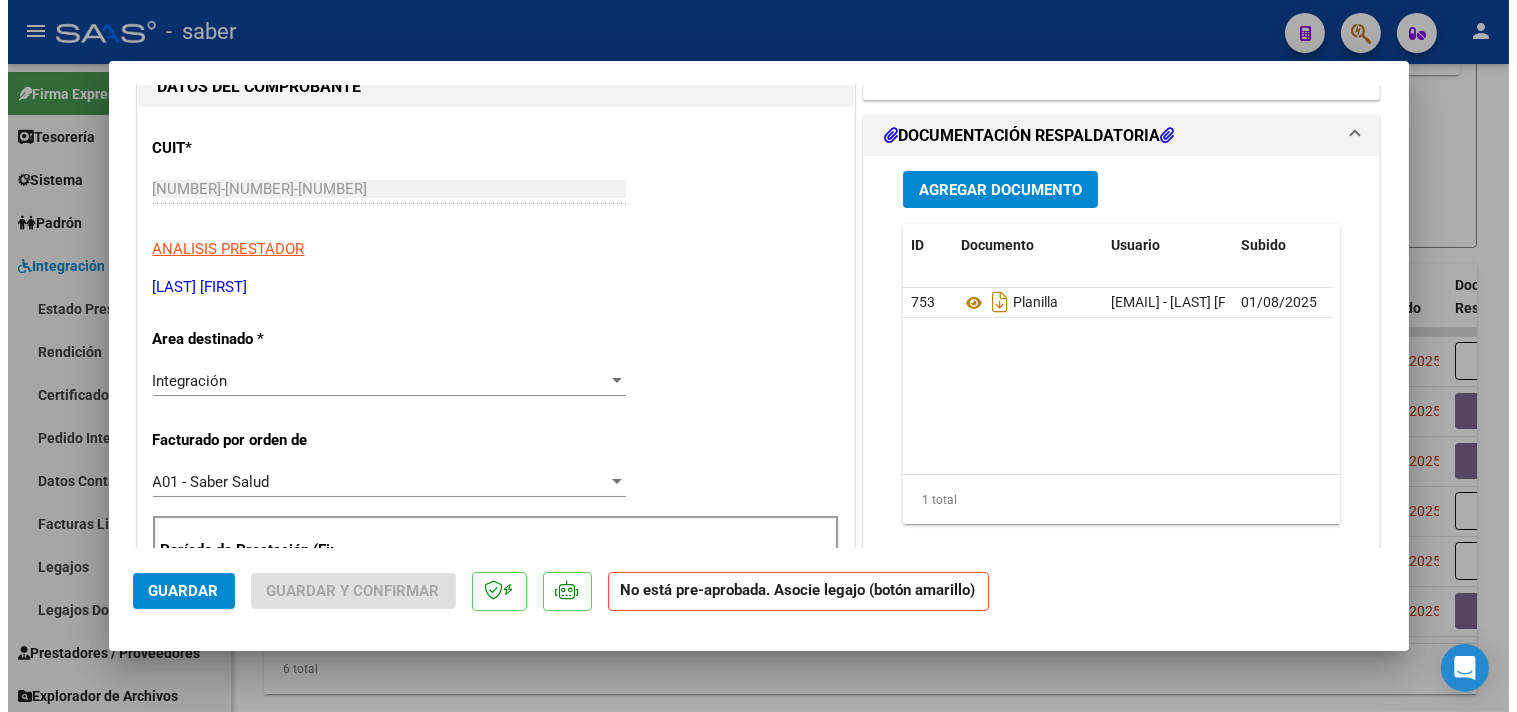 scroll, scrollTop: 0, scrollLeft: 0, axis: both 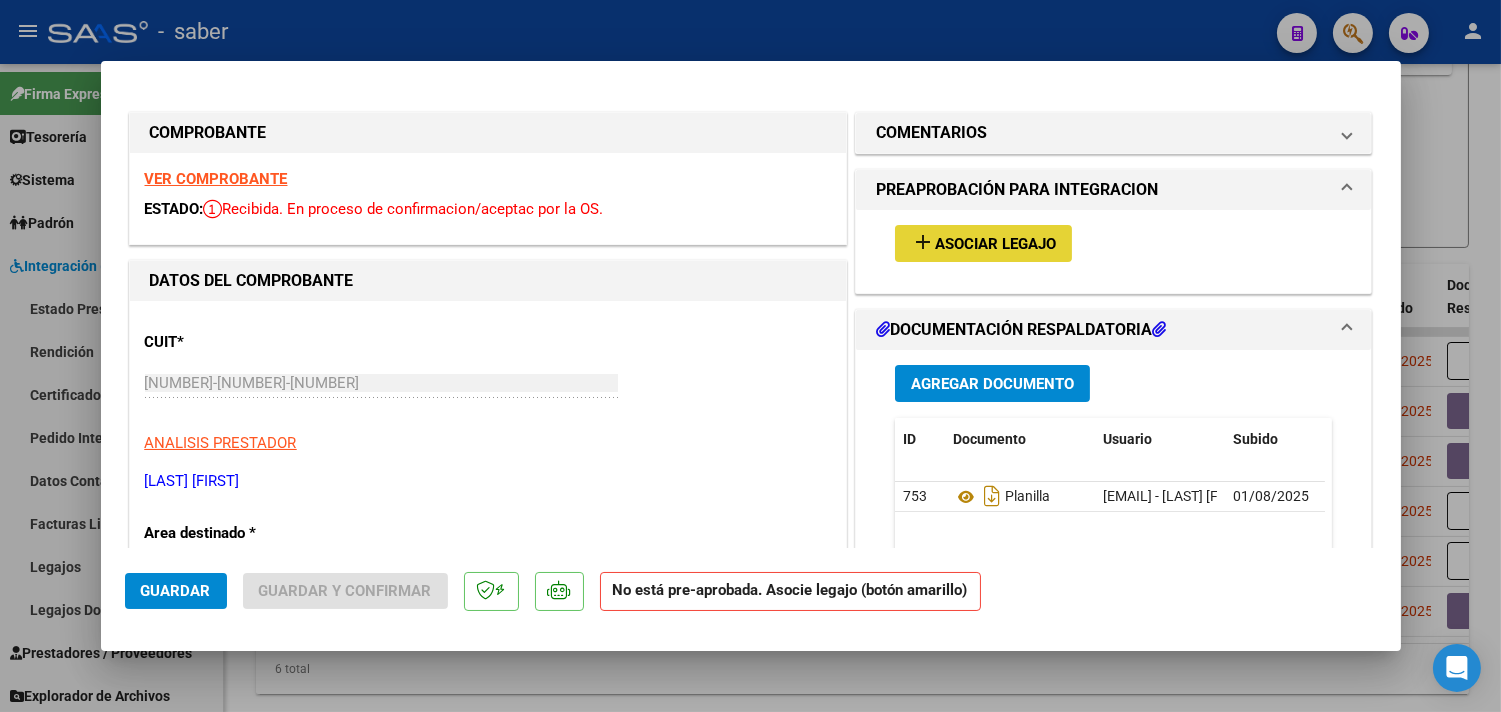 click on "Asociar Legajo" at bounding box center [995, 244] 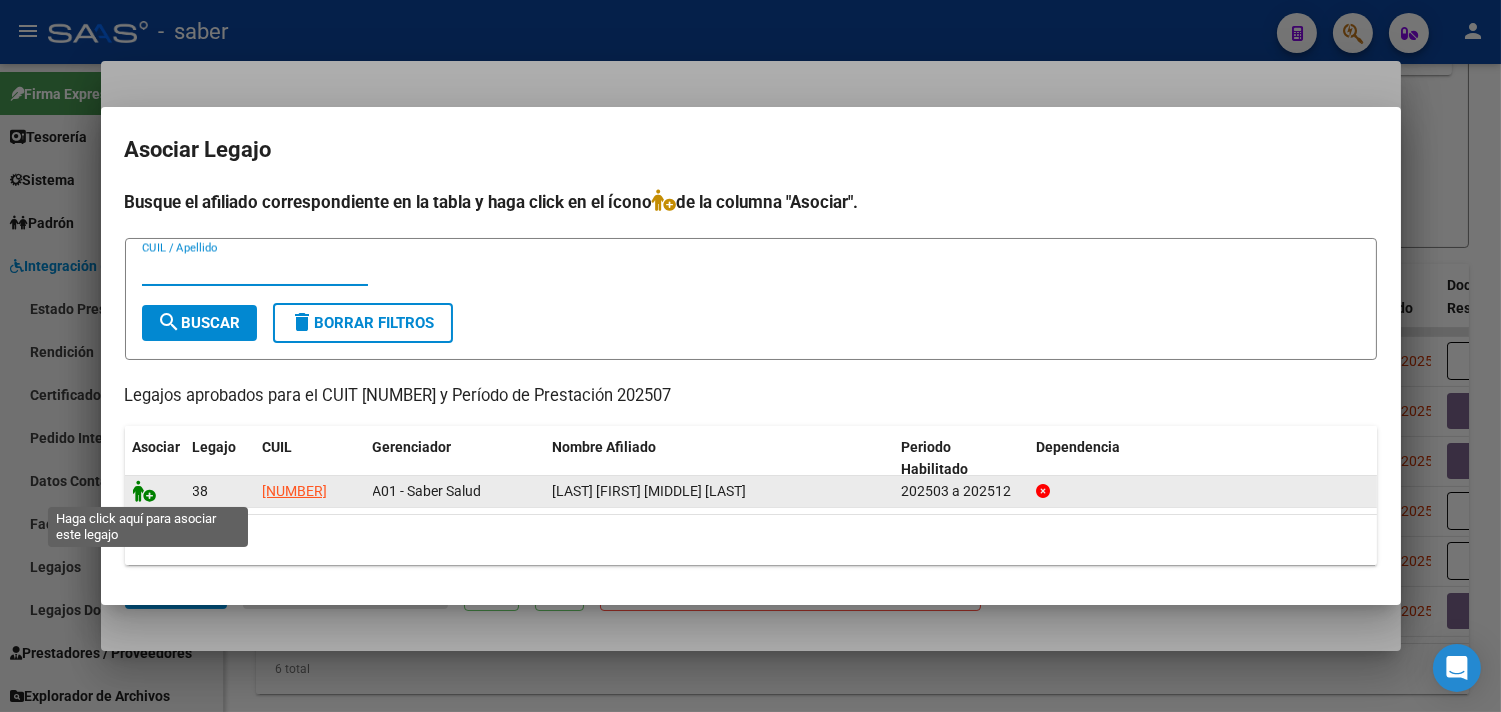 click 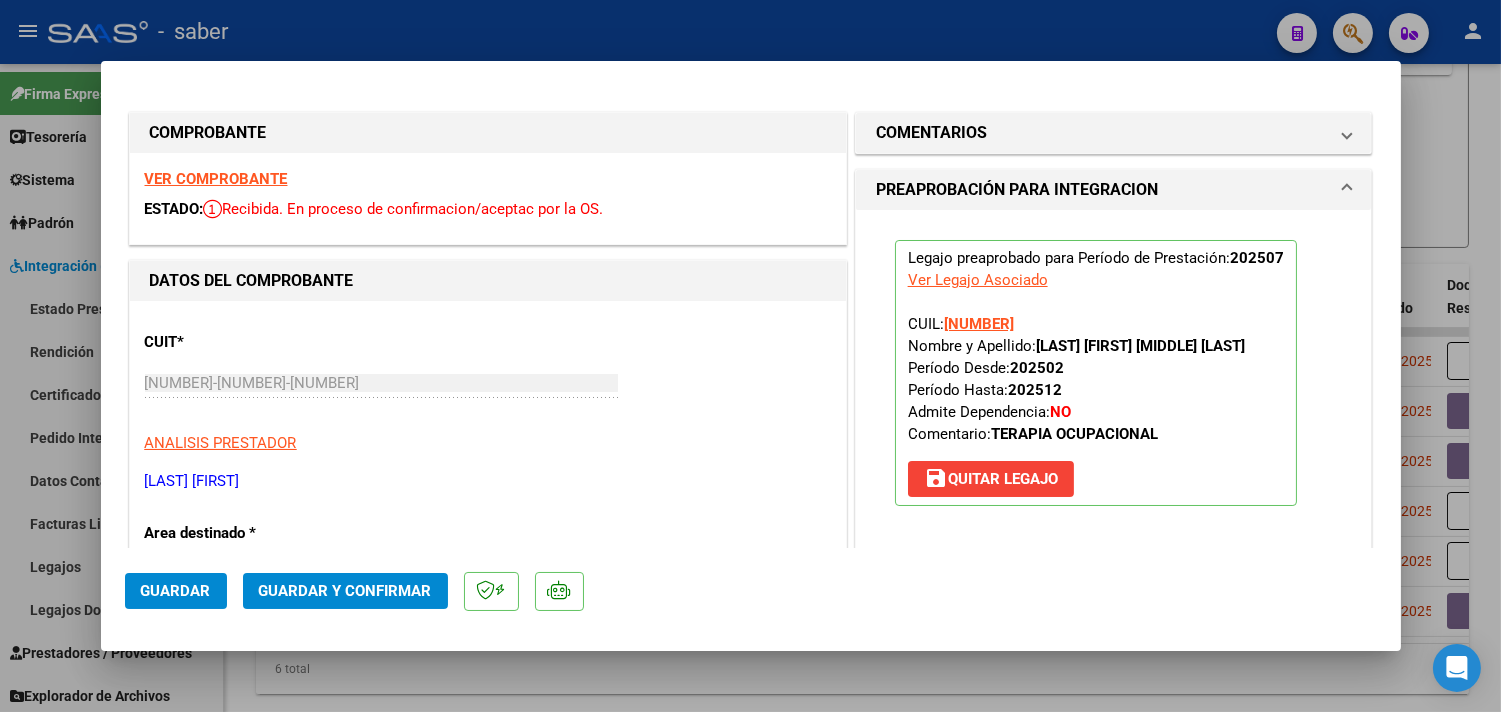 click on "Guardar" 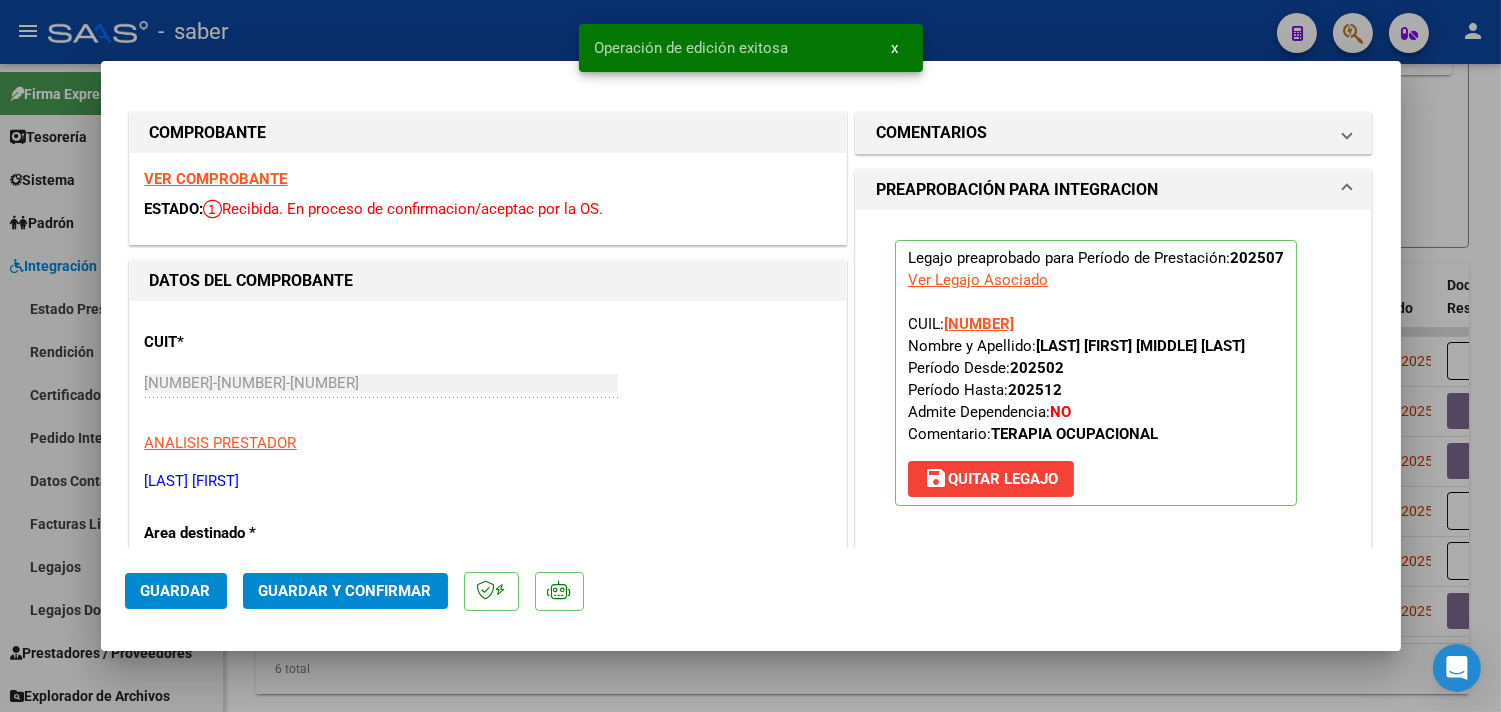 click at bounding box center [750, 356] 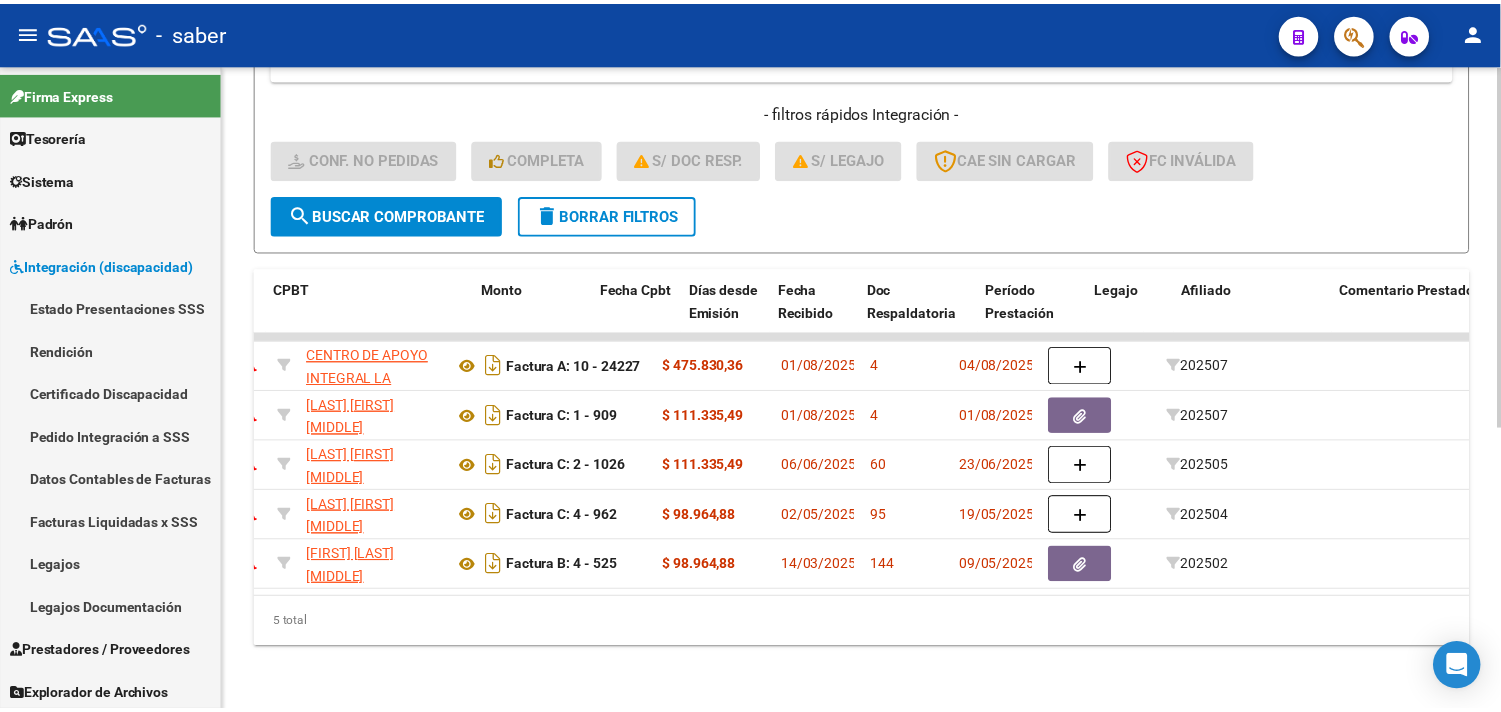 scroll, scrollTop: 0, scrollLeft: 0, axis: both 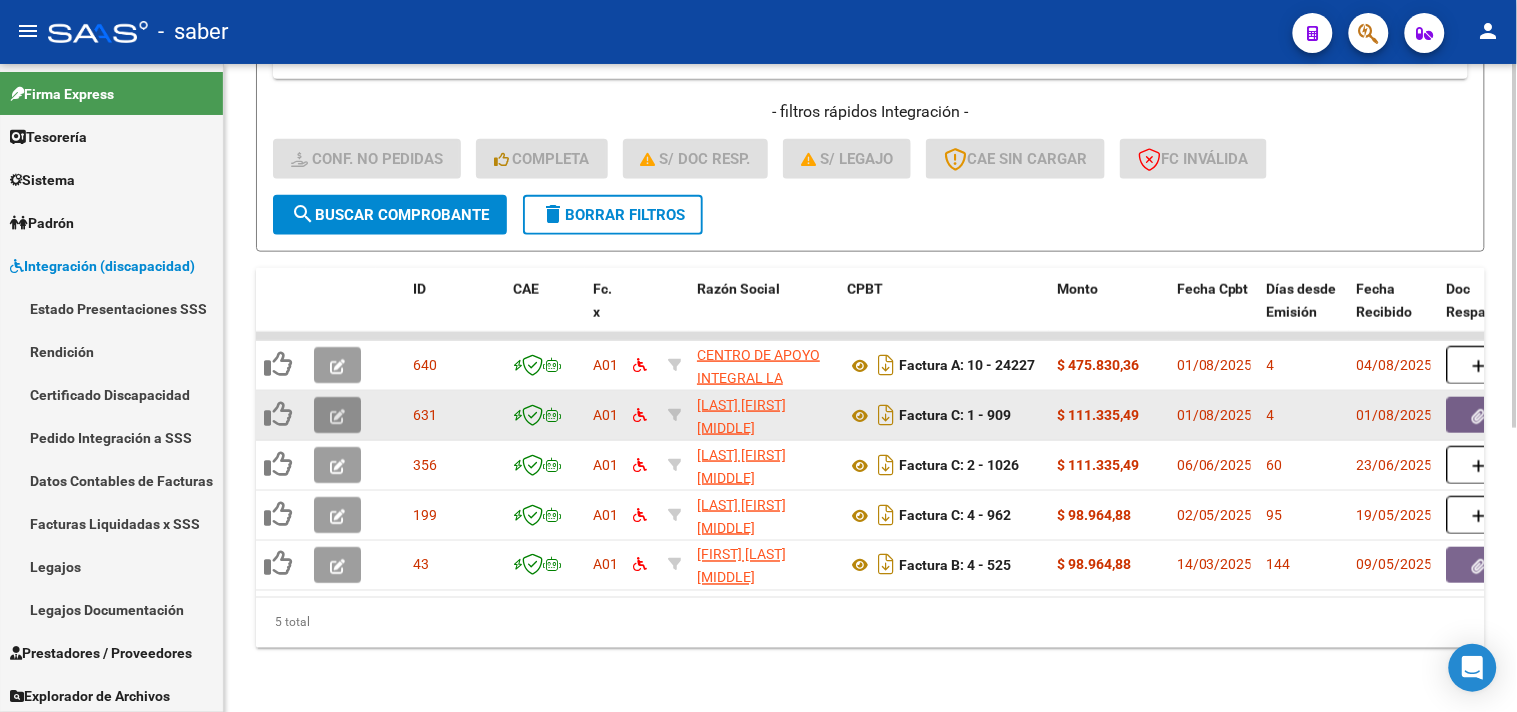 click 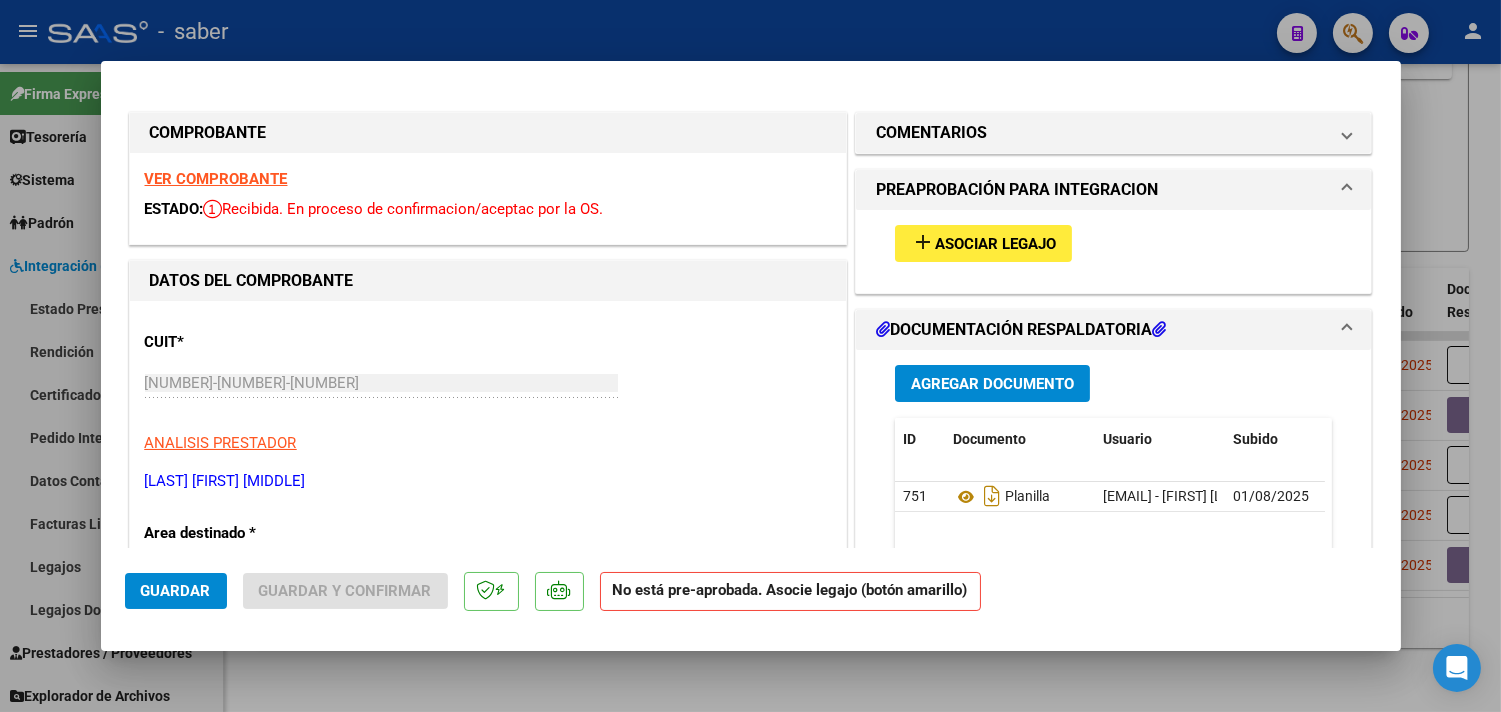 click on "VER COMPROBANTE" at bounding box center [216, 179] 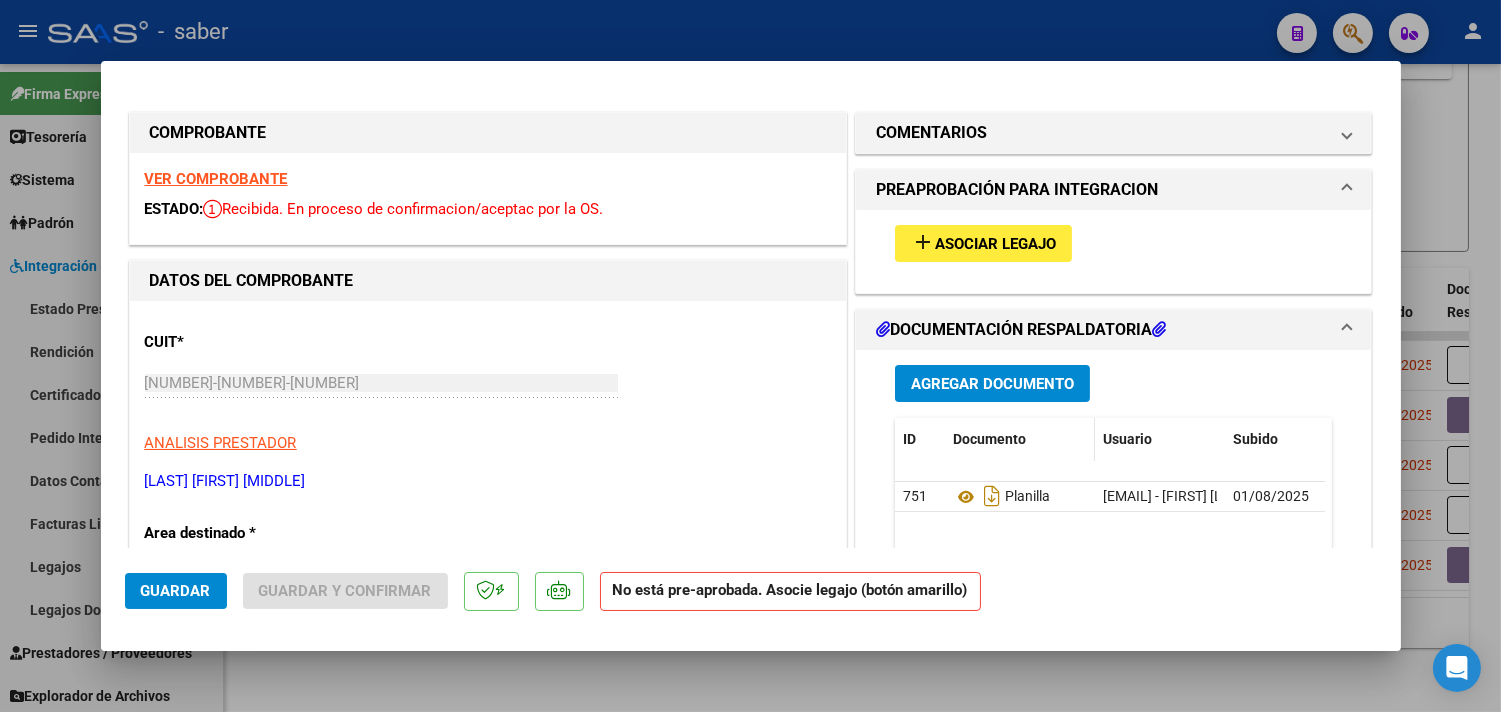 scroll, scrollTop: 111, scrollLeft: 0, axis: vertical 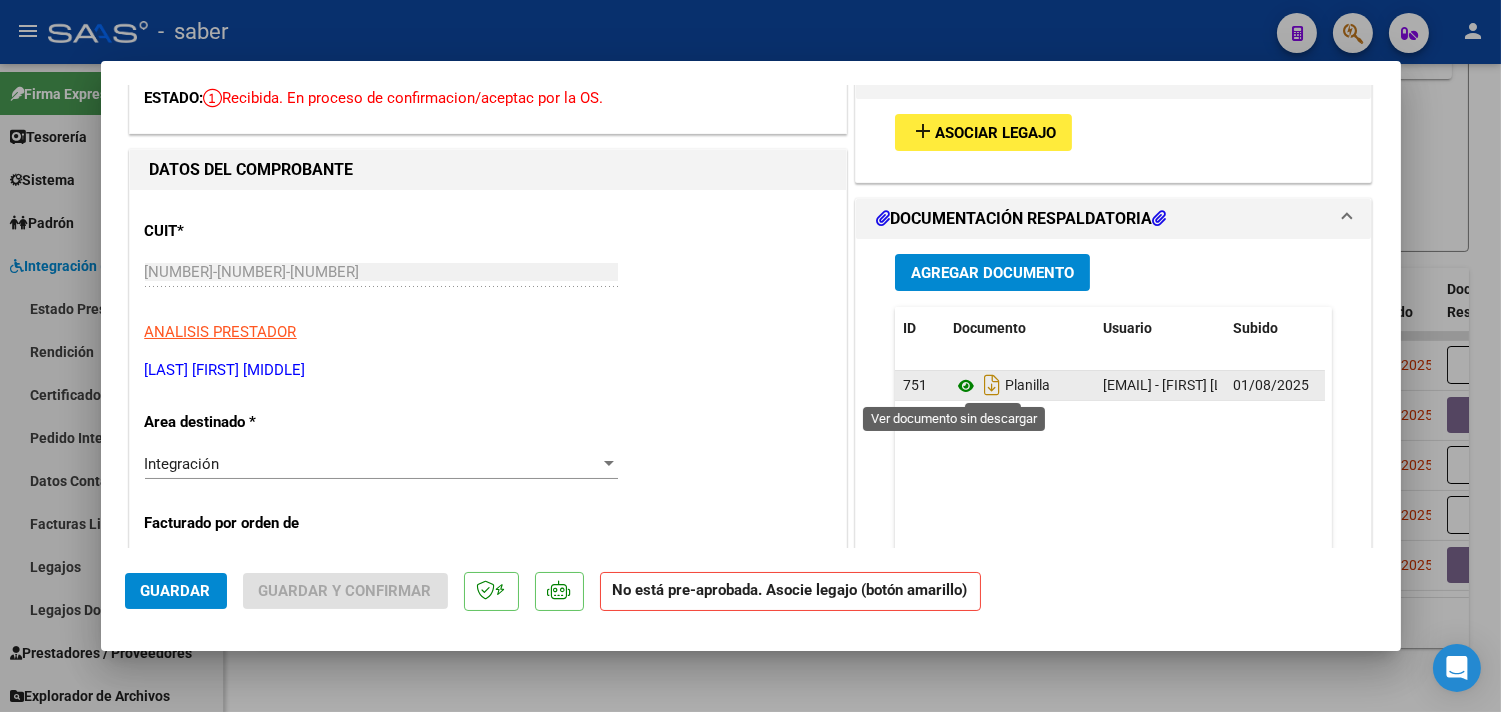 click 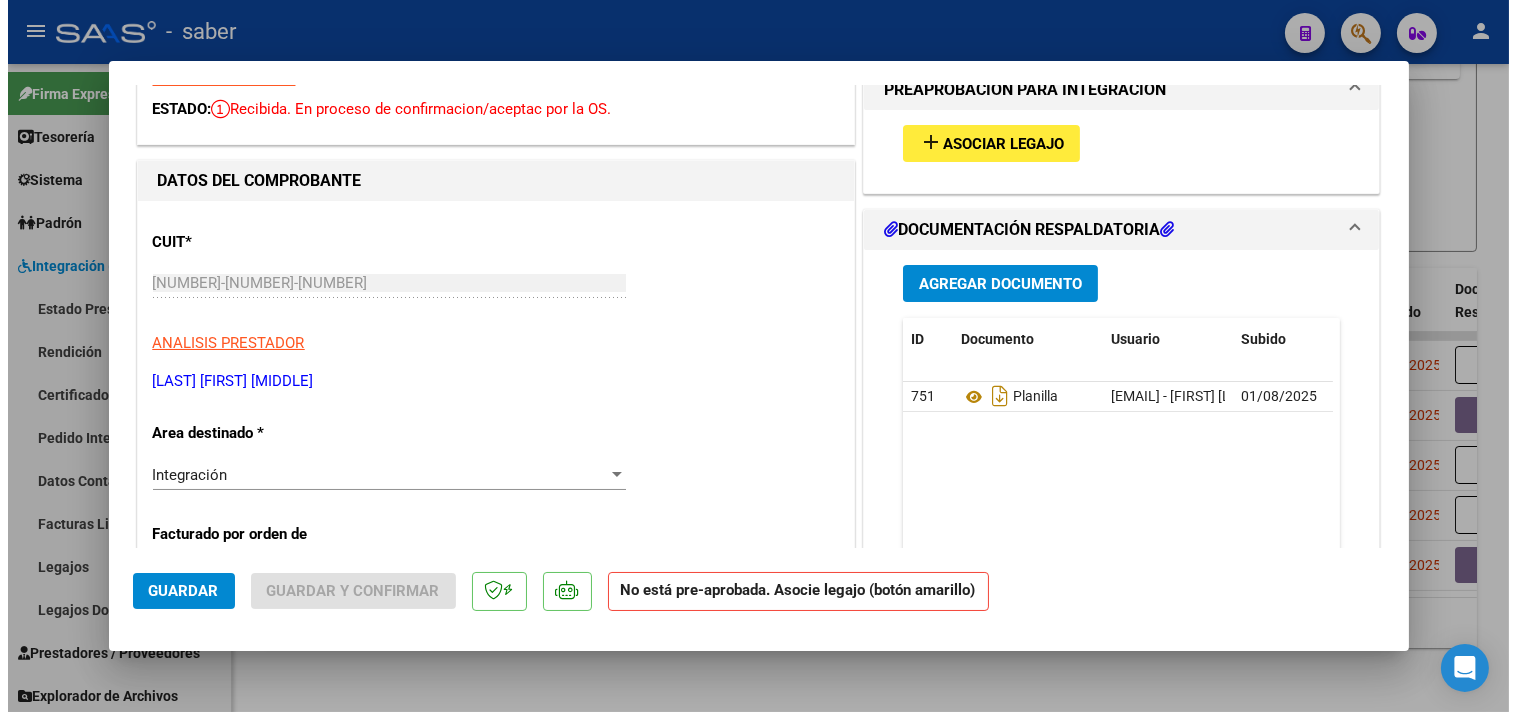 scroll, scrollTop: 0, scrollLeft: 0, axis: both 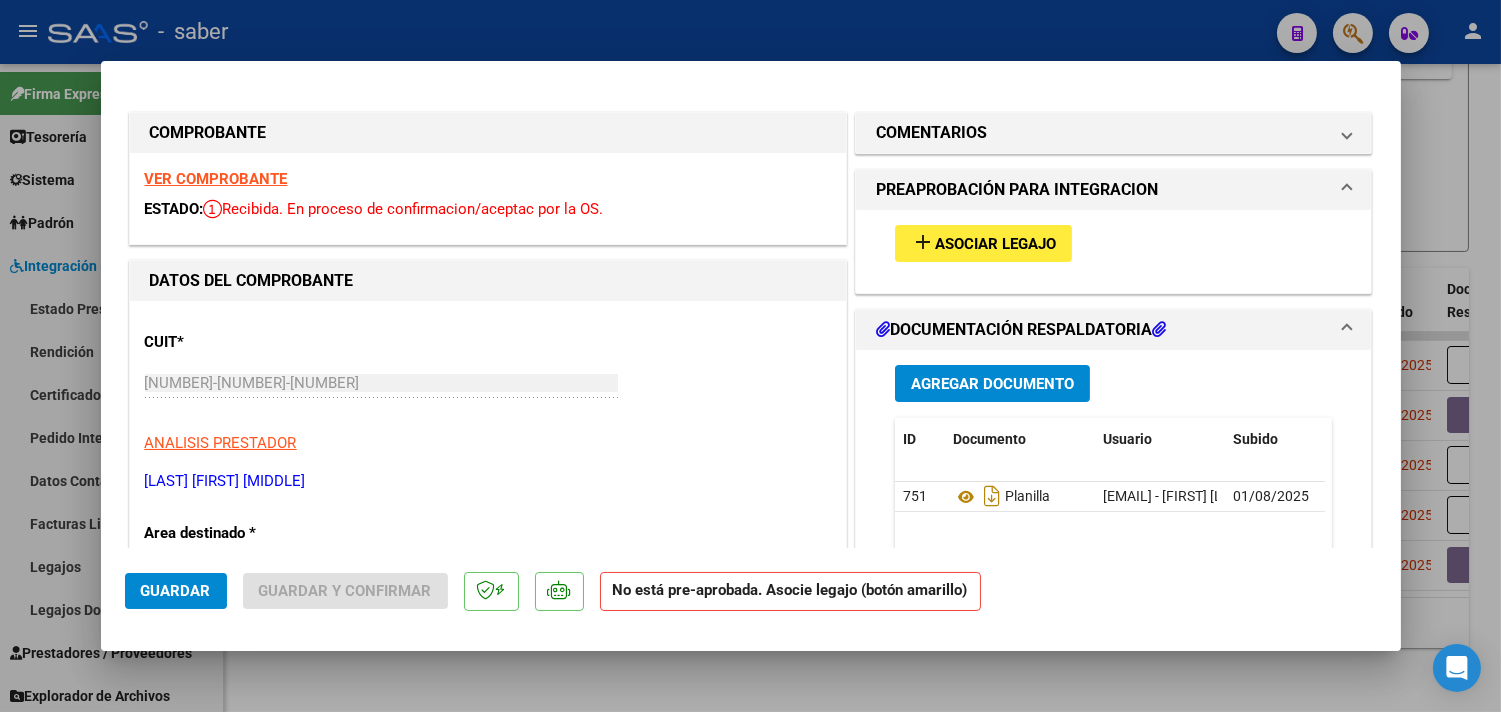 click on "Asociar Legajo" at bounding box center [995, 244] 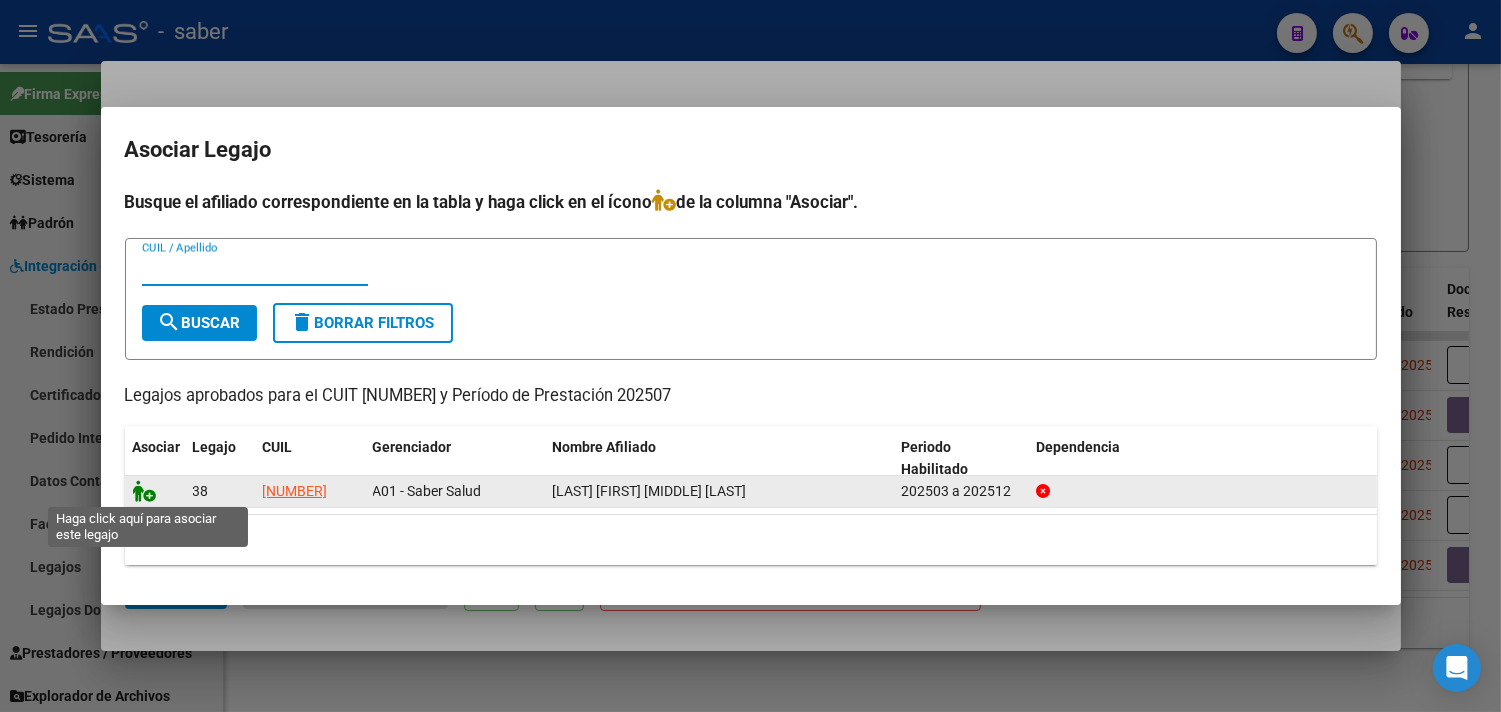 click 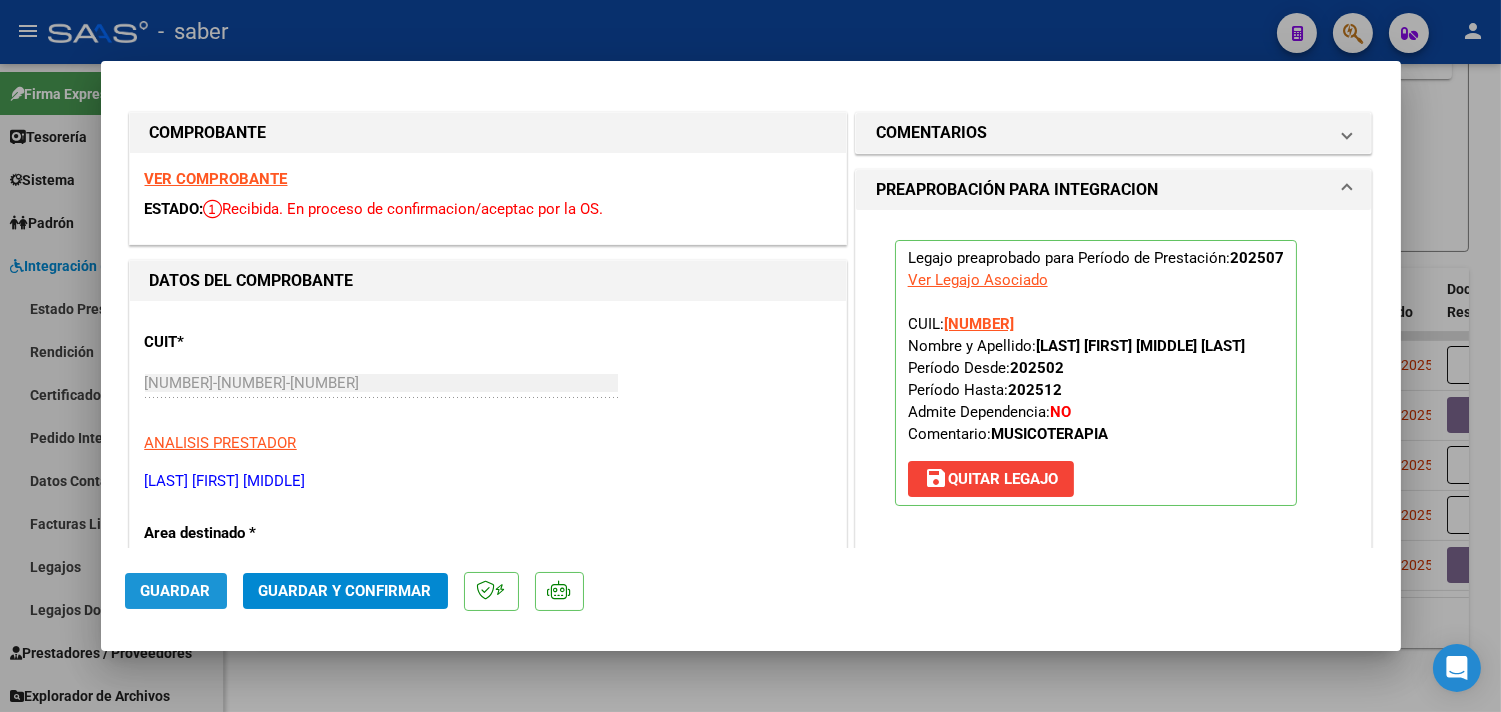 click on "Guardar" 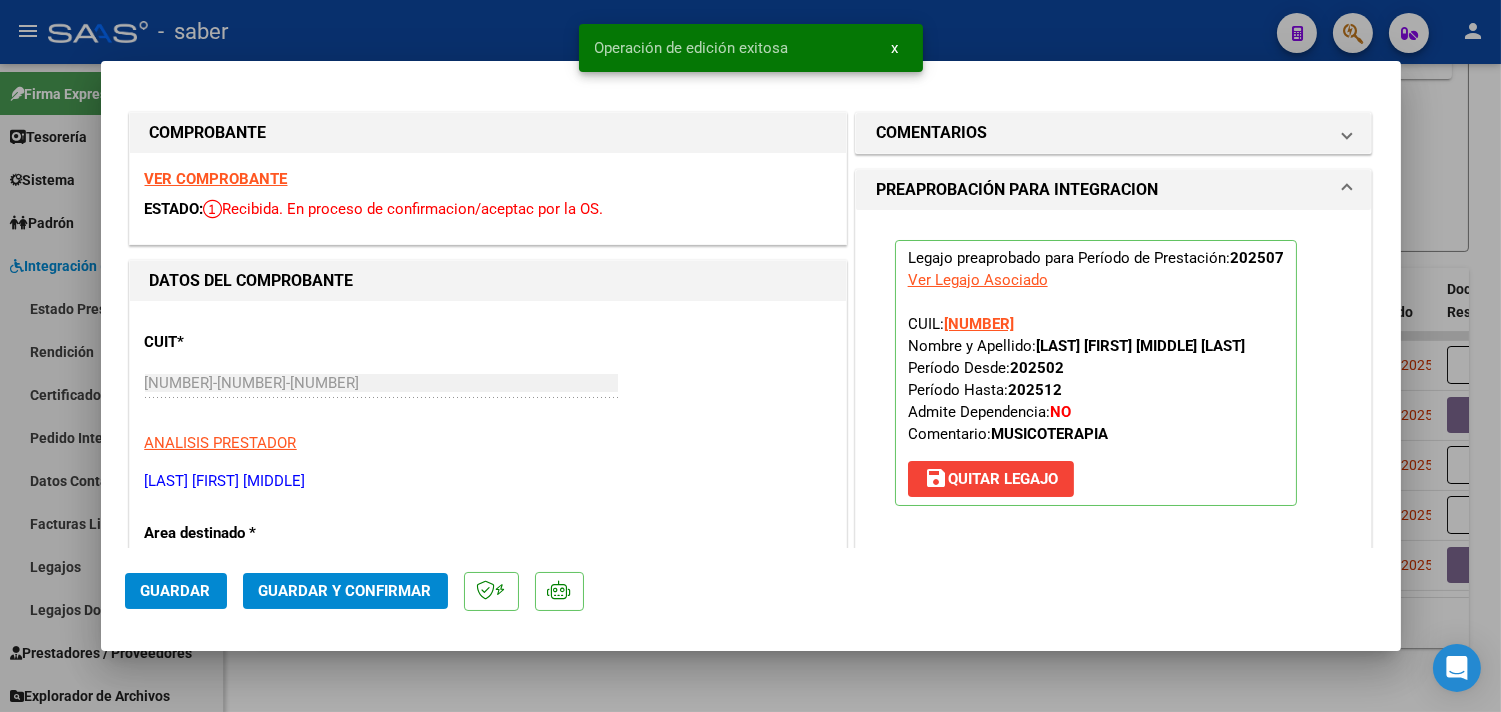 click at bounding box center [750, 356] 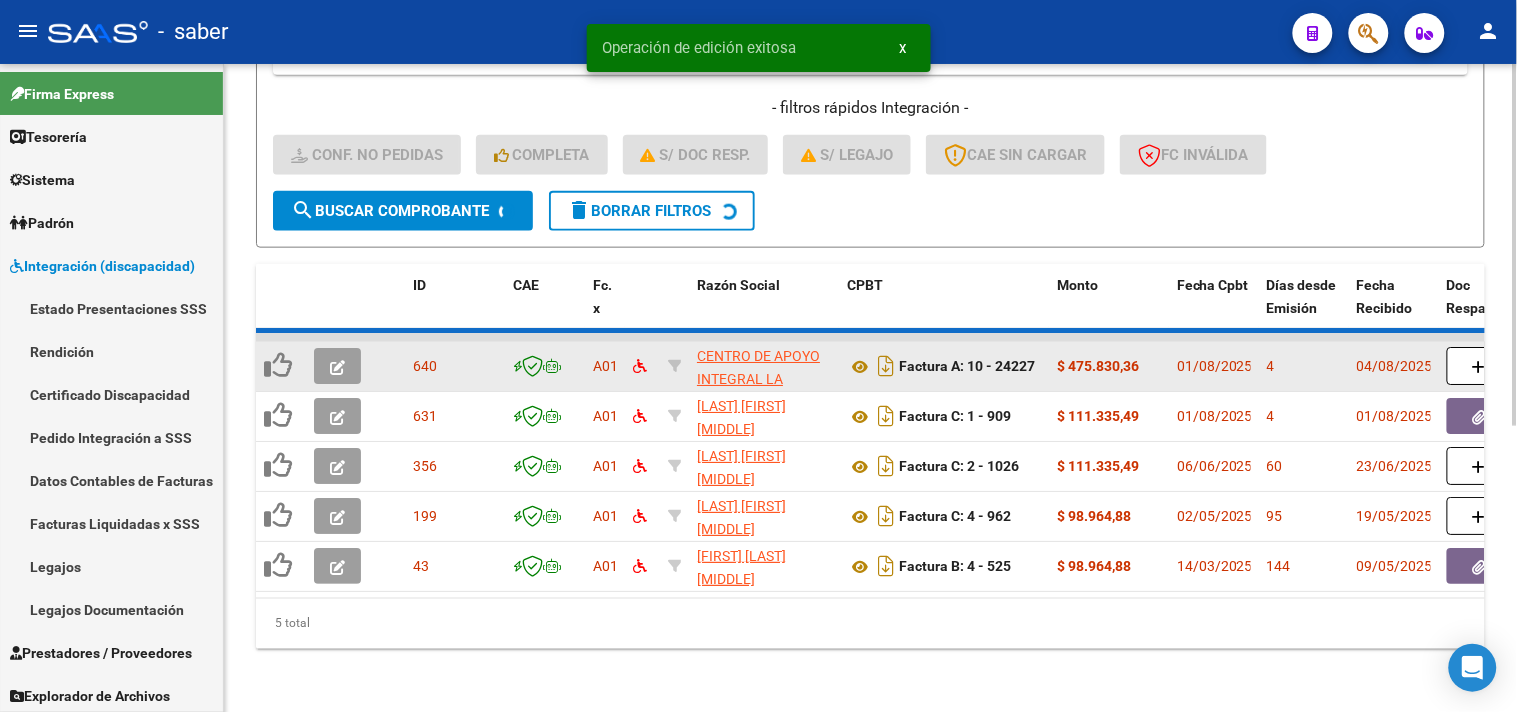 scroll, scrollTop: 457, scrollLeft: 0, axis: vertical 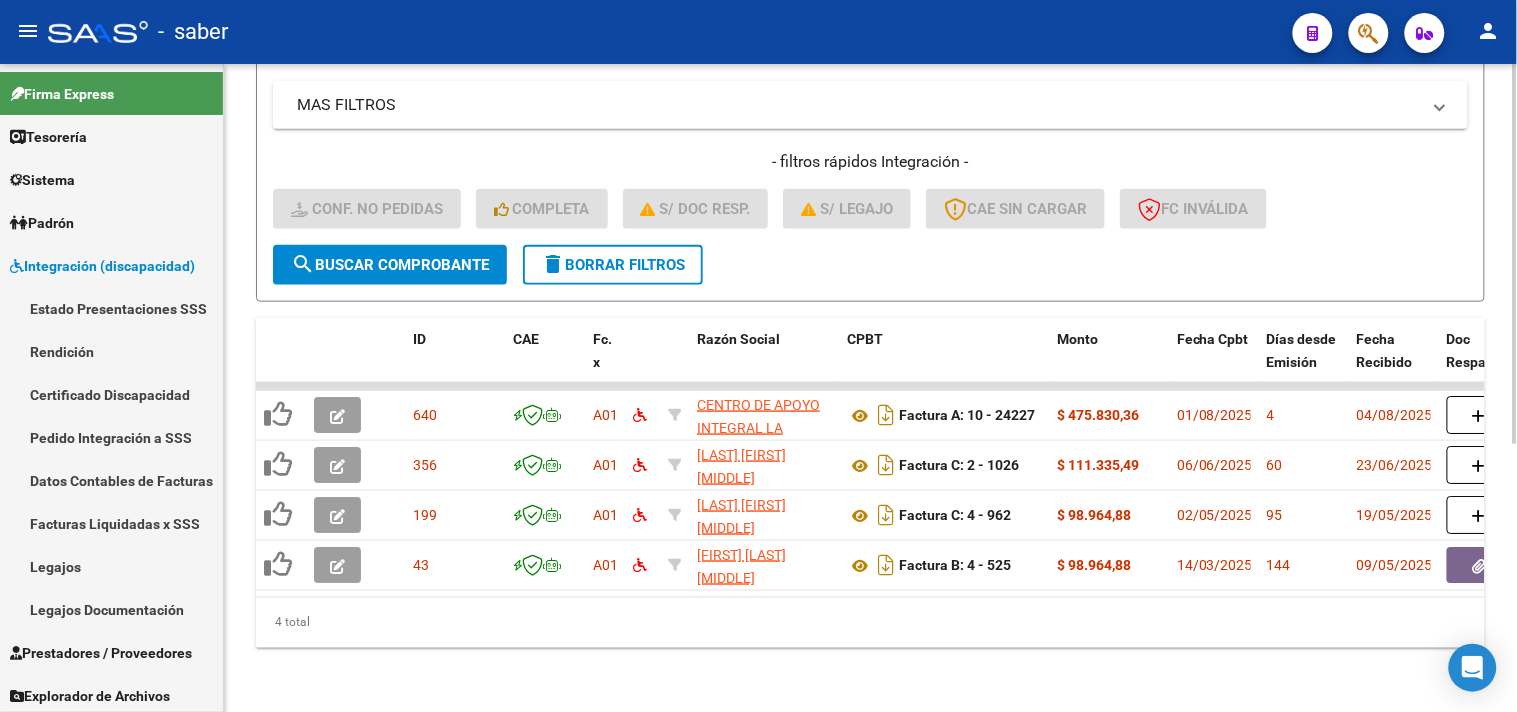 click on "delete  Borrar Filtros" 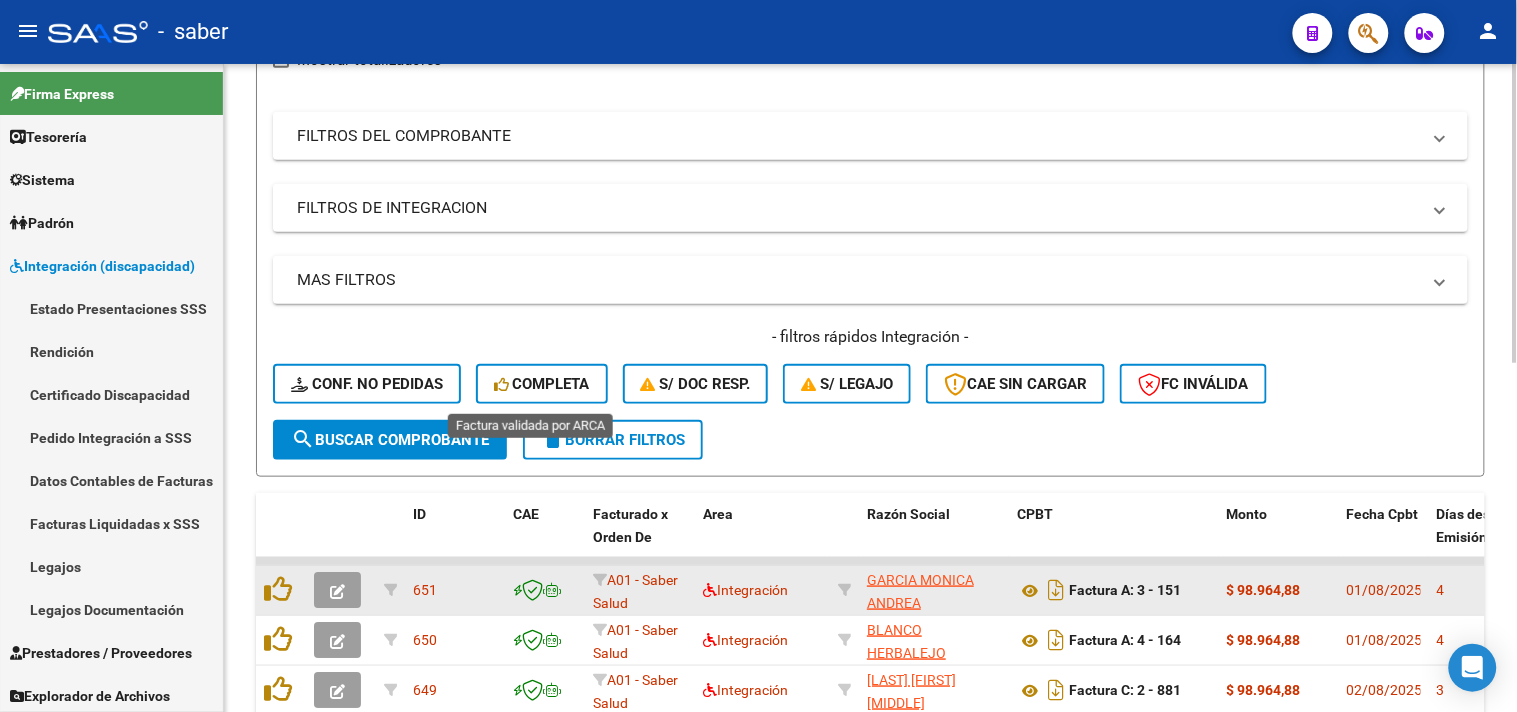 scroll, scrollTop: 457, scrollLeft: 0, axis: vertical 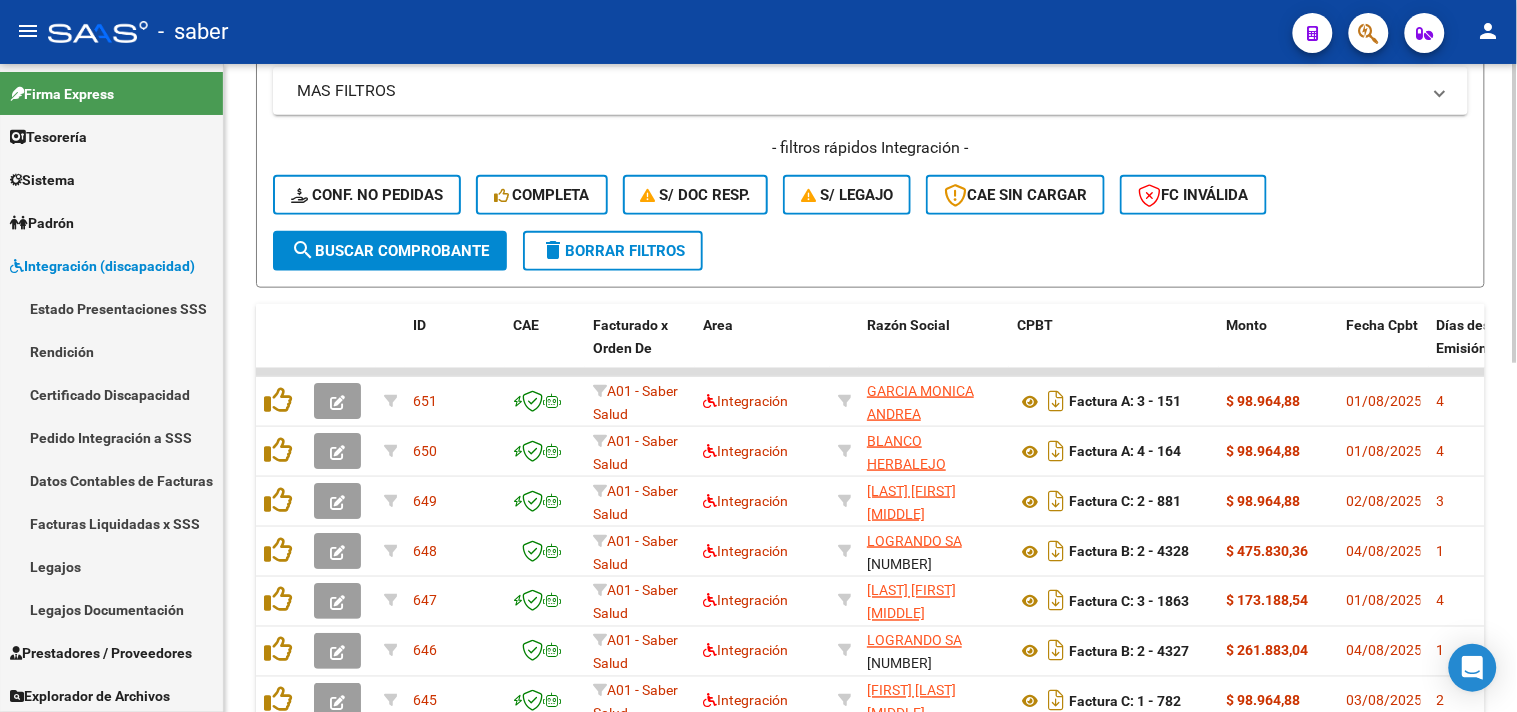 click on "Completa" 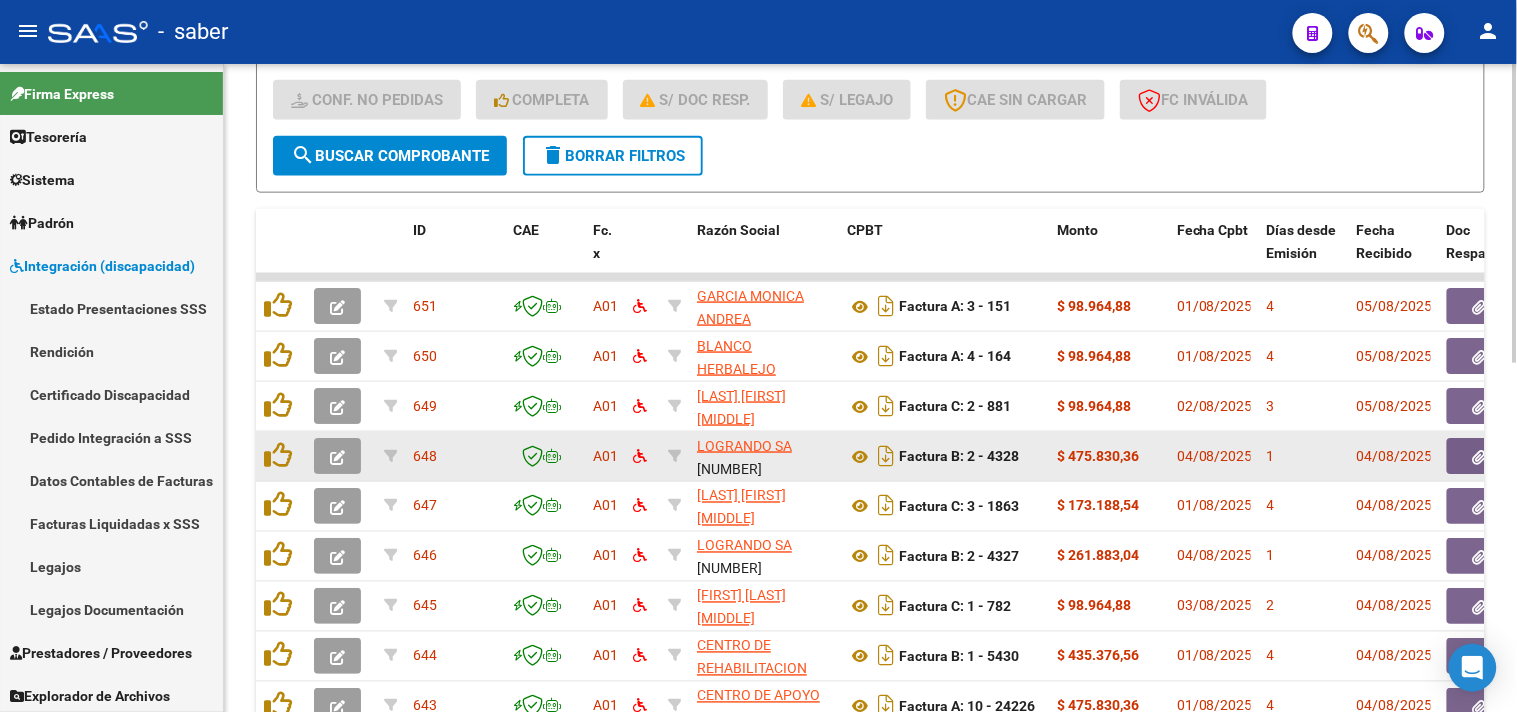 scroll, scrollTop: 680, scrollLeft: 0, axis: vertical 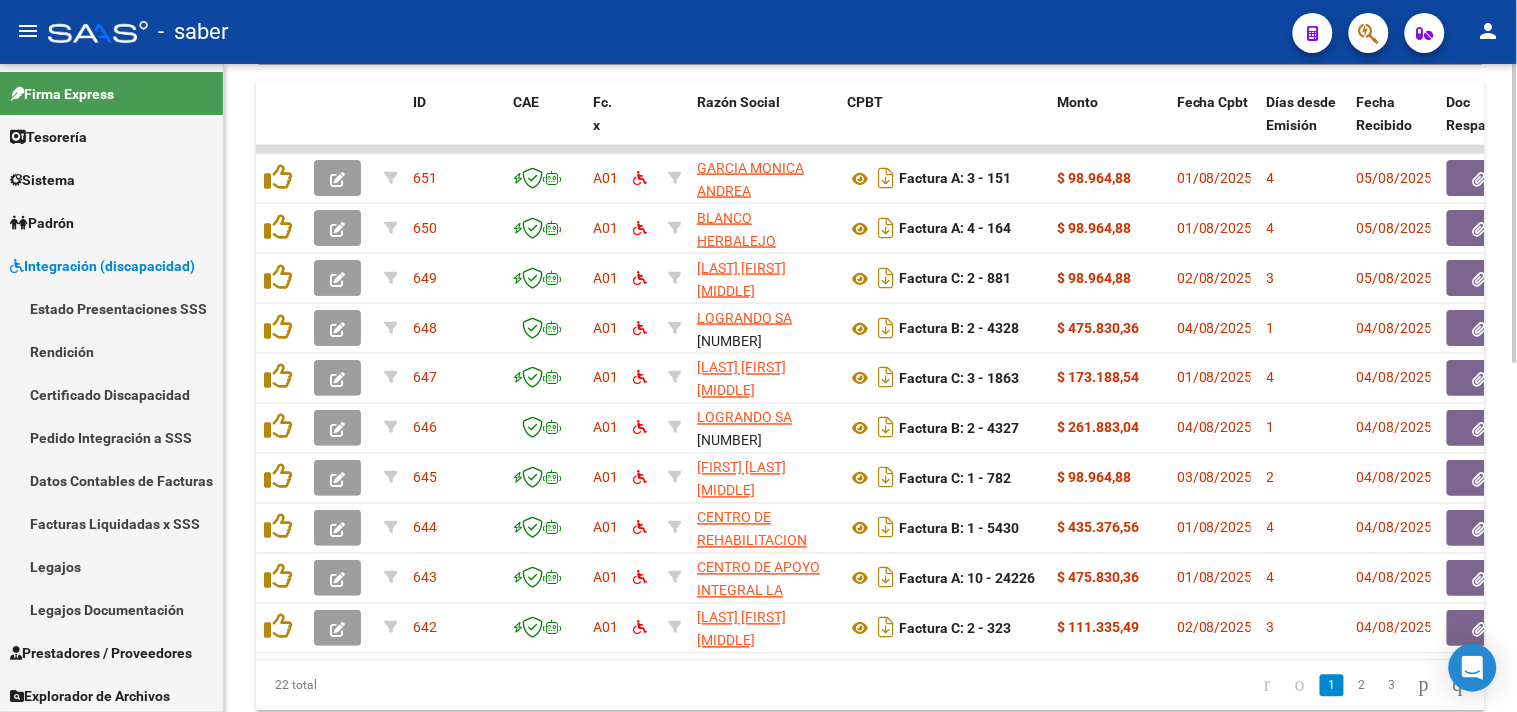 drag, startPoint x: 657, startPoint y: 674, endPoint x: 1004, endPoint y: 674, distance: 347 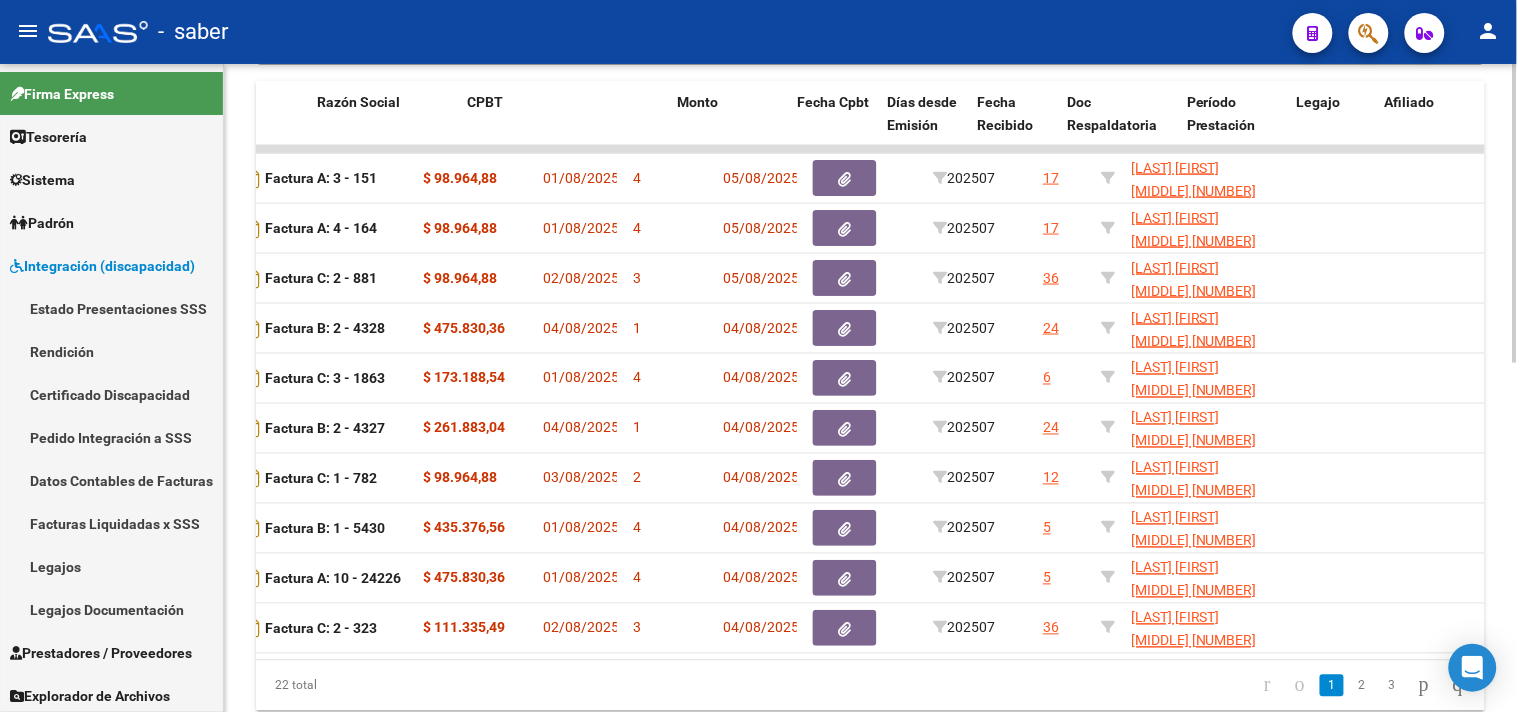 scroll, scrollTop: 0, scrollLeft: 0, axis: both 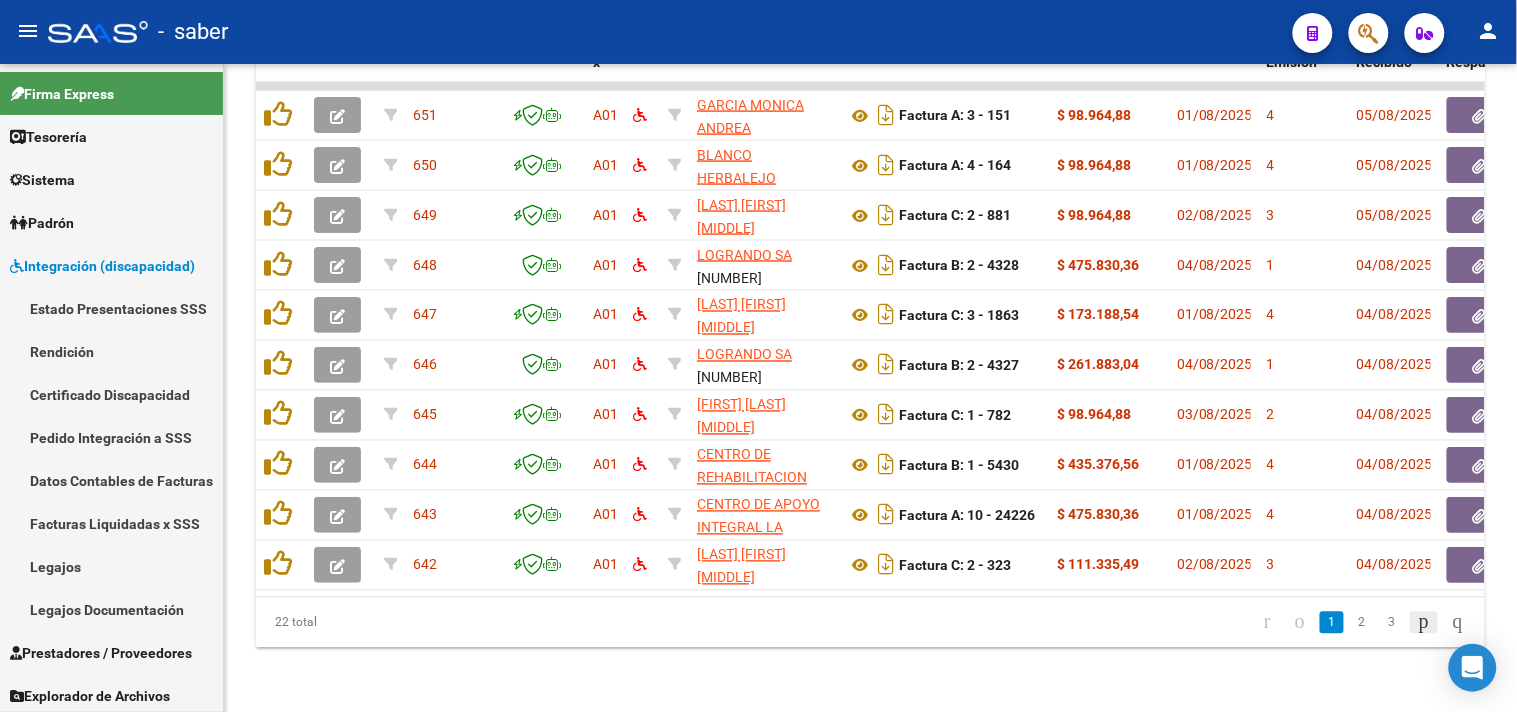 click 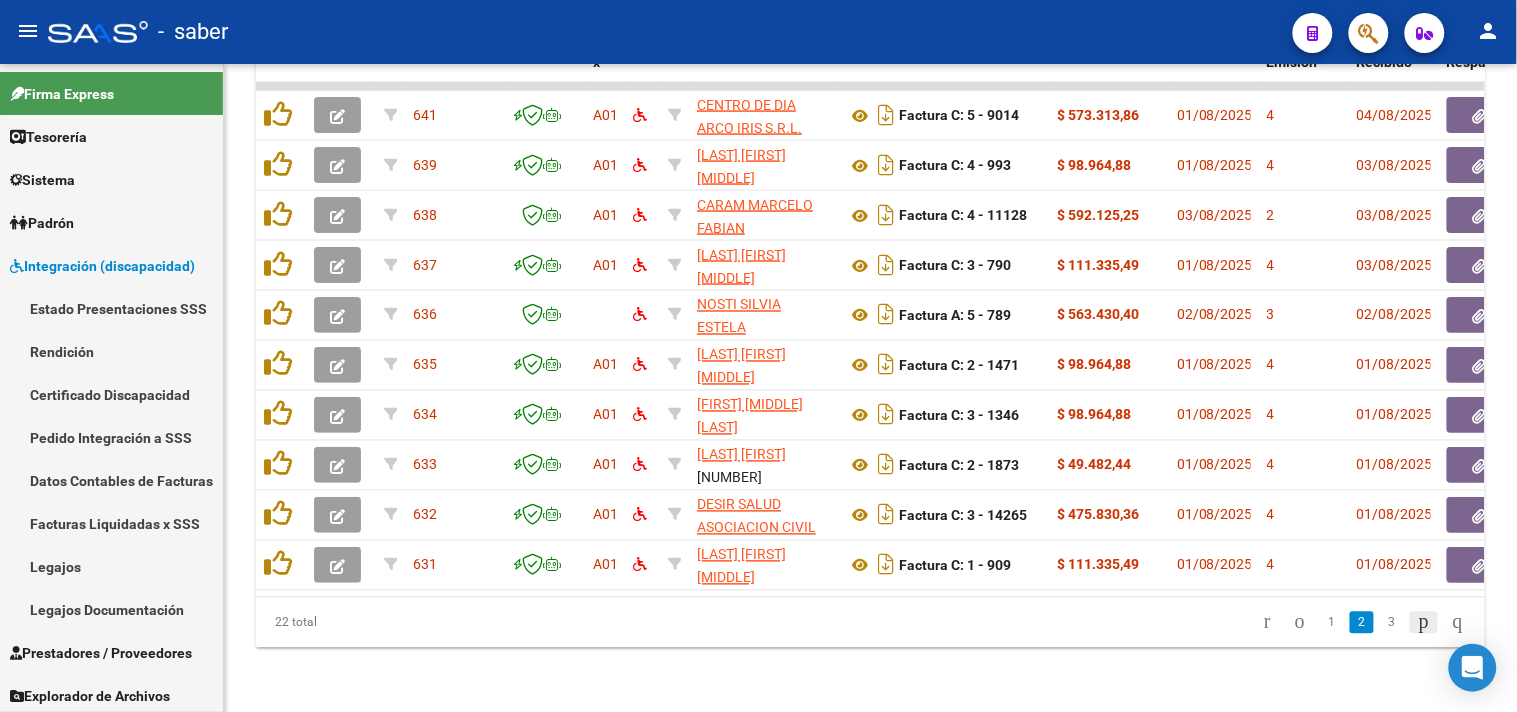 click 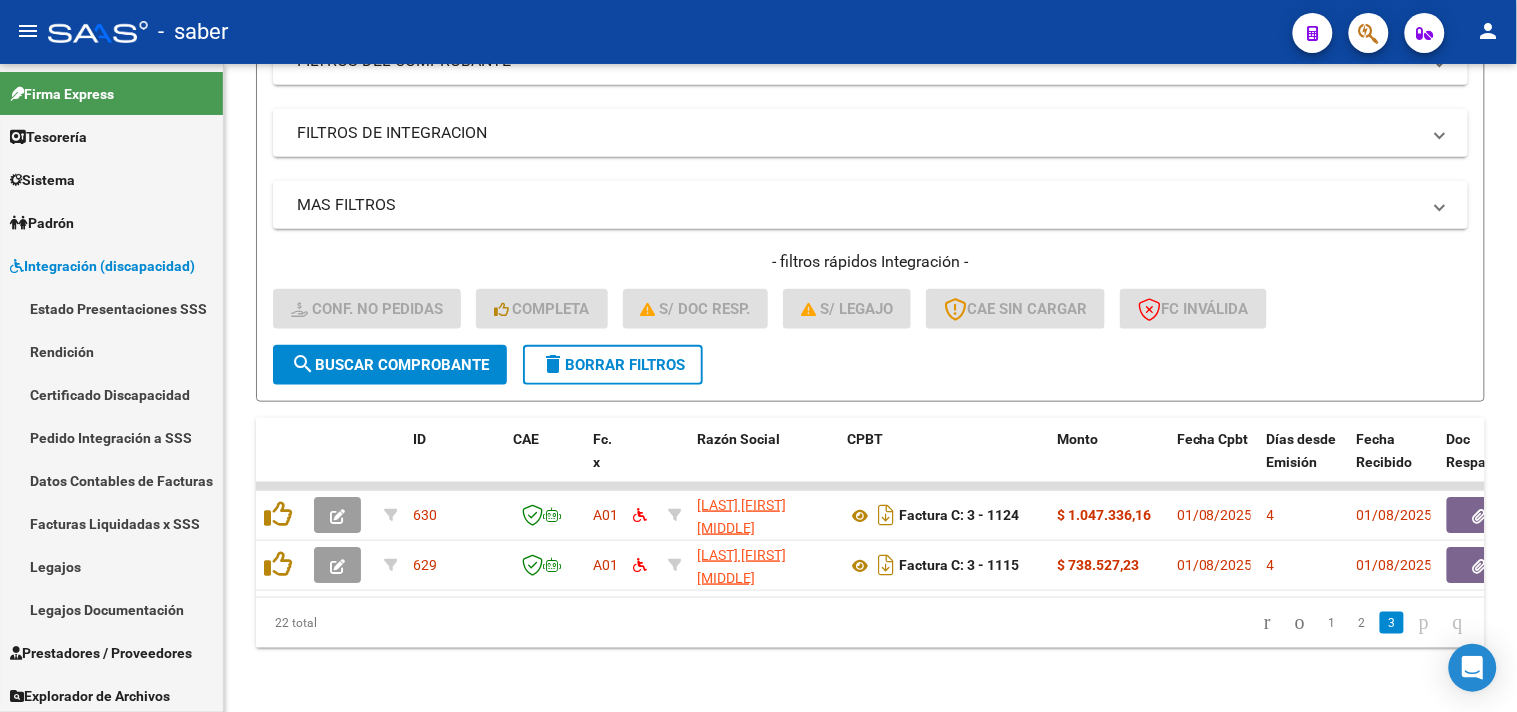 scroll, scrollTop: 357, scrollLeft: 0, axis: vertical 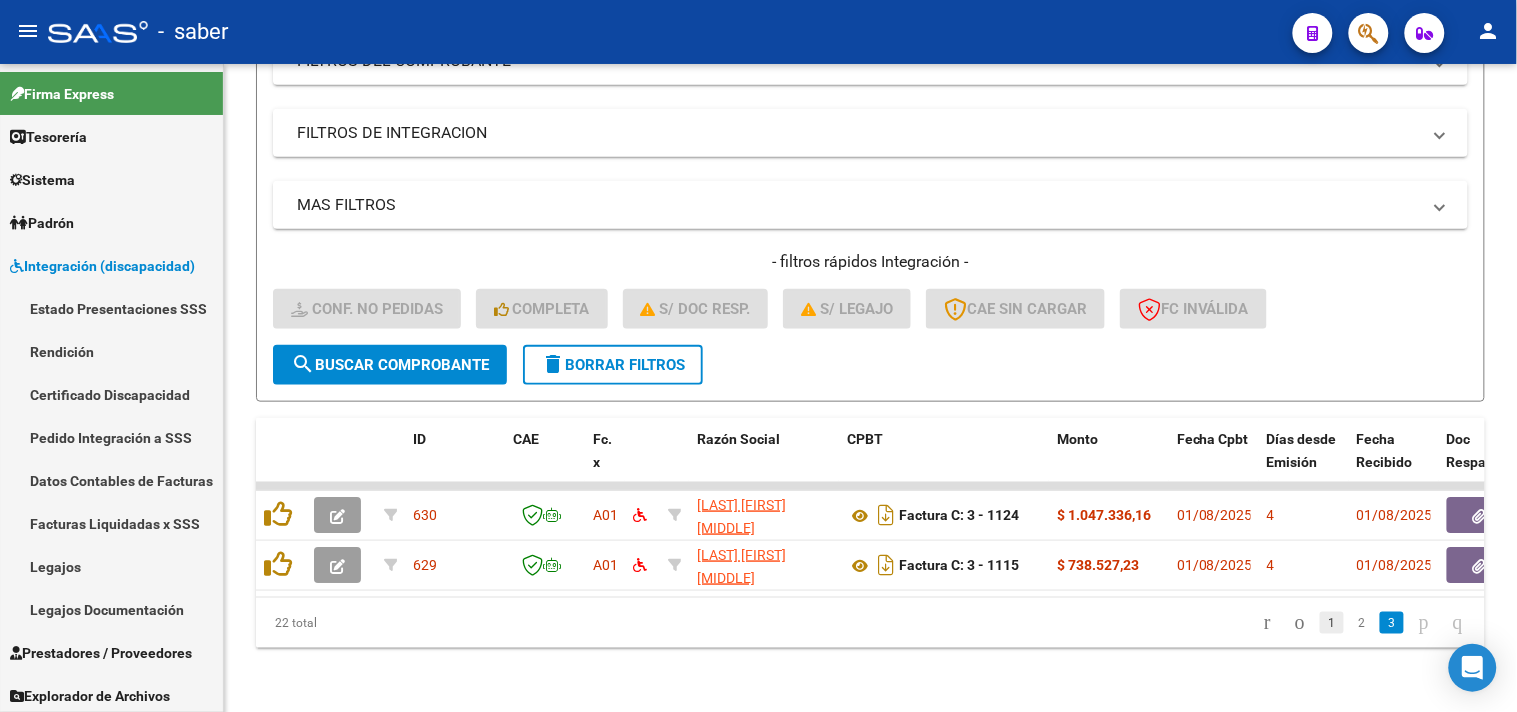 click on "1" 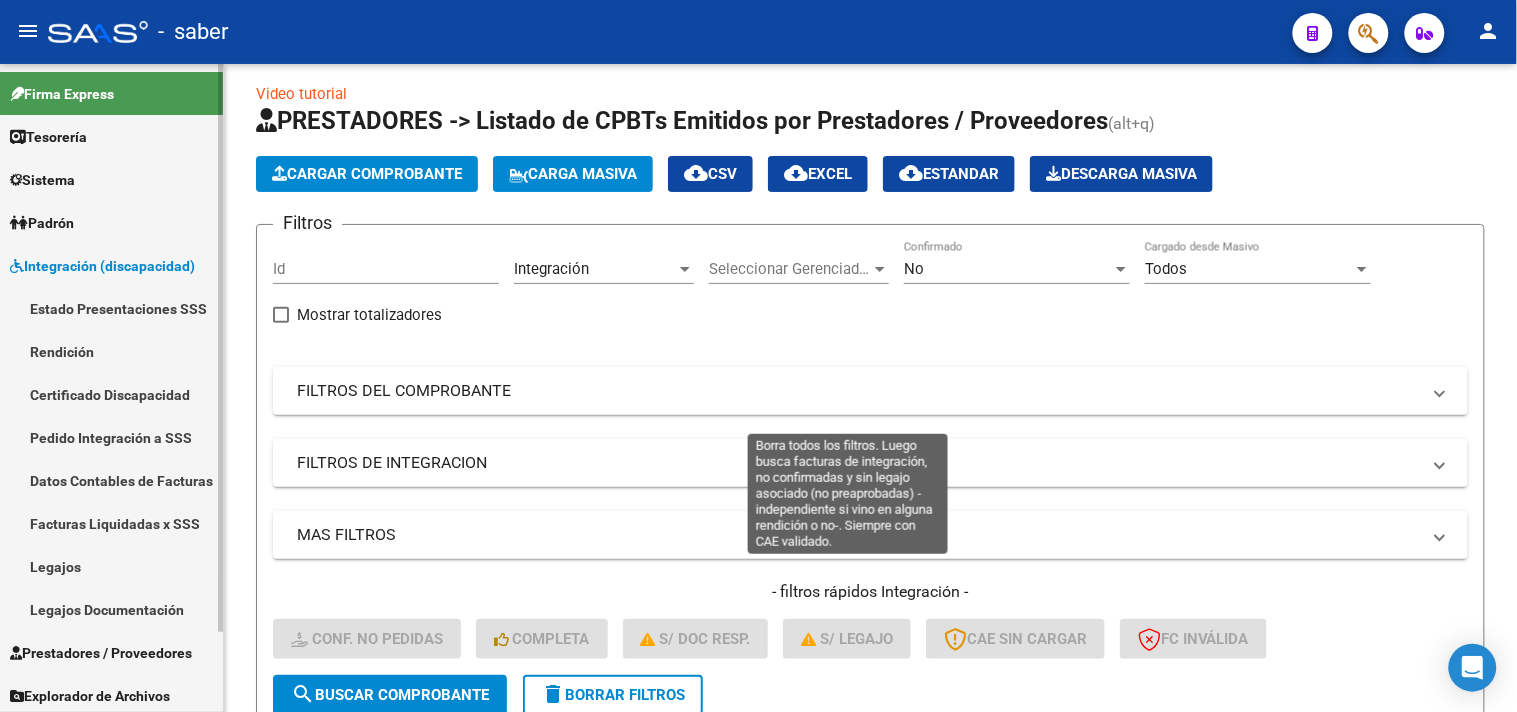 scroll, scrollTop: 0, scrollLeft: 0, axis: both 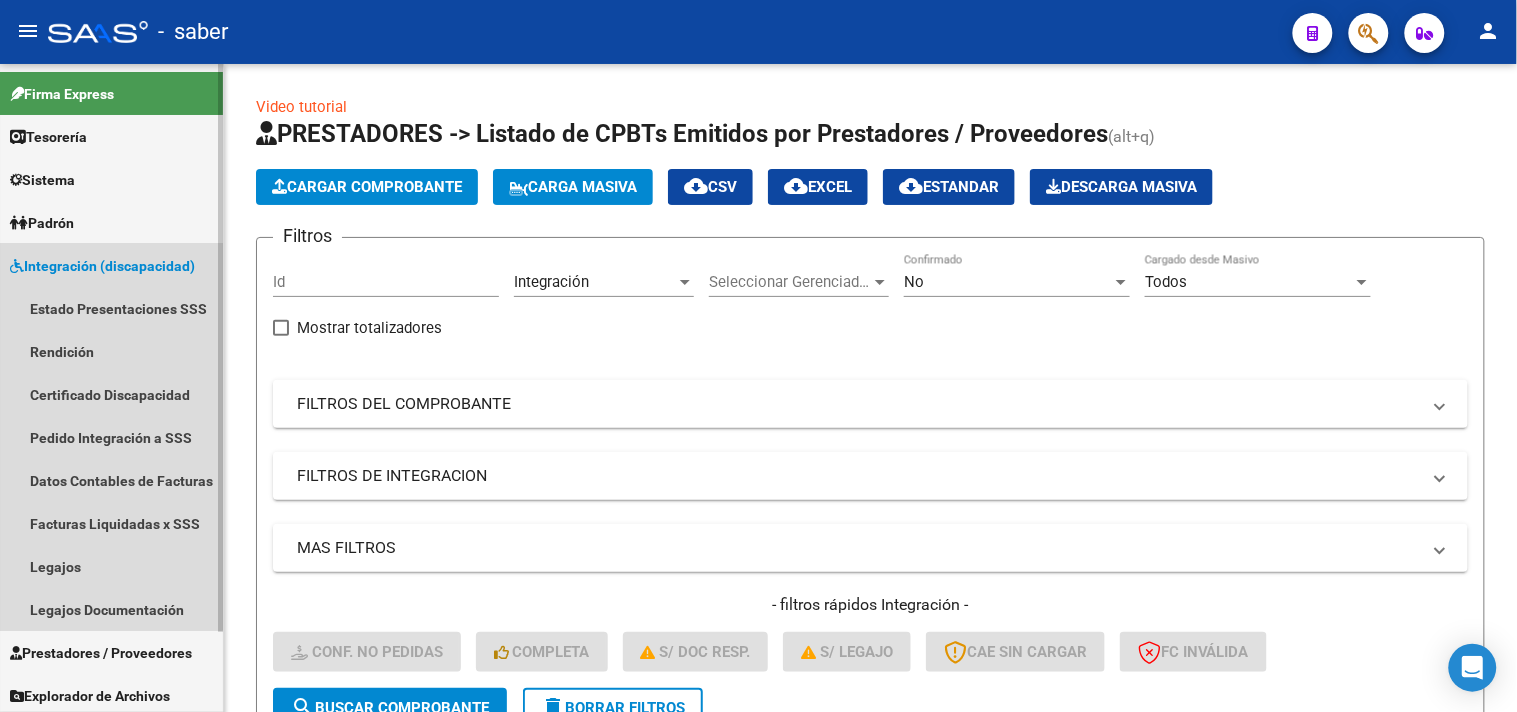 click on "Integración (discapacidad)" at bounding box center [102, 266] 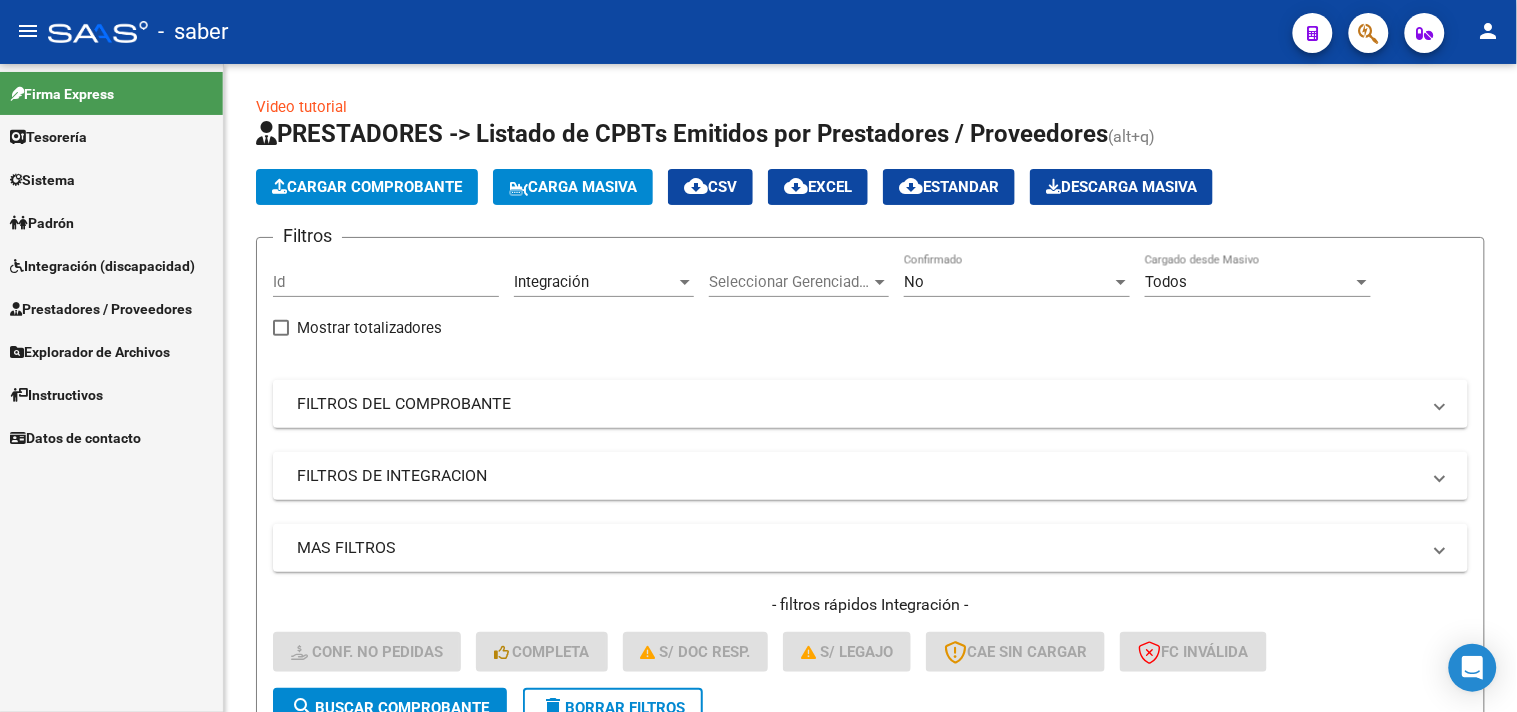 click on "Prestadores / Proveedores" at bounding box center (101, 309) 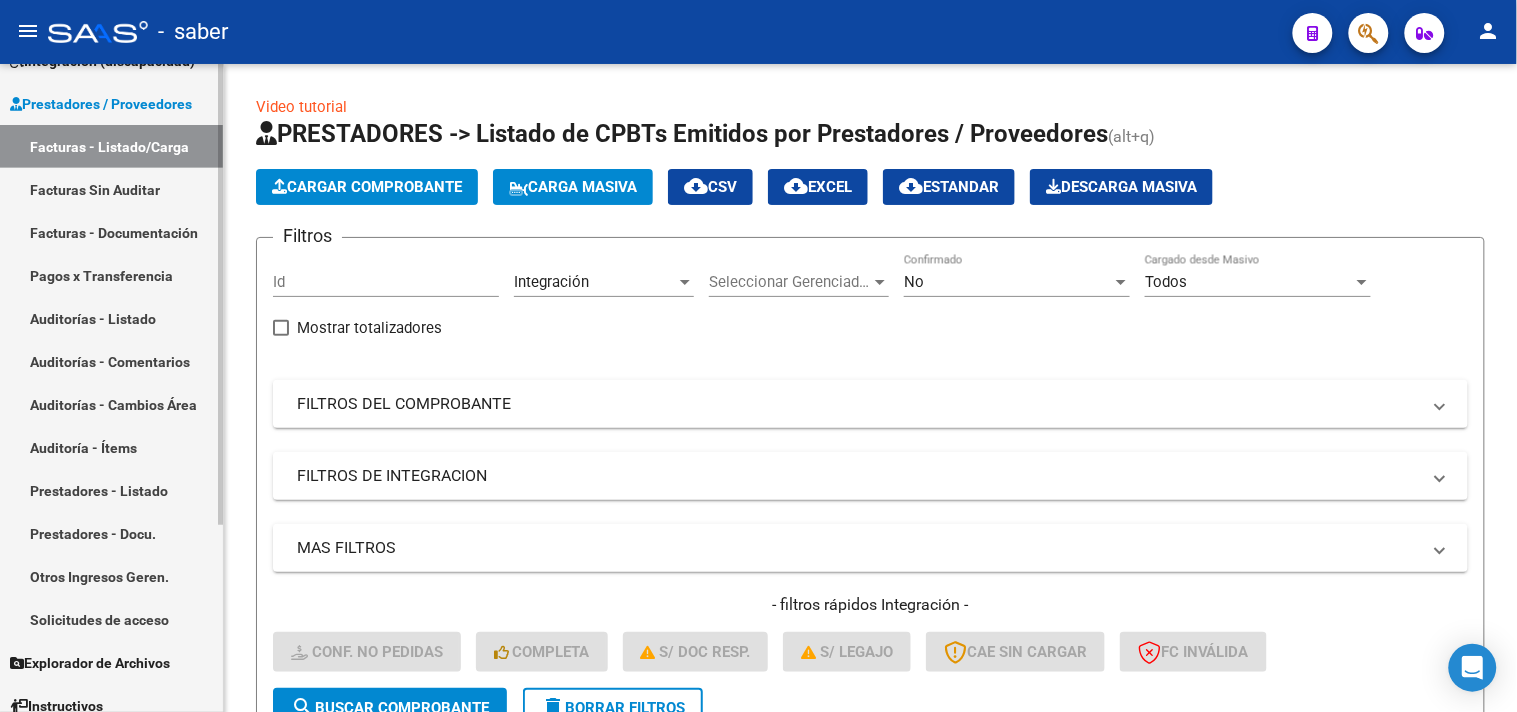 scroll, scrollTop: 222, scrollLeft: 0, axis: vertical 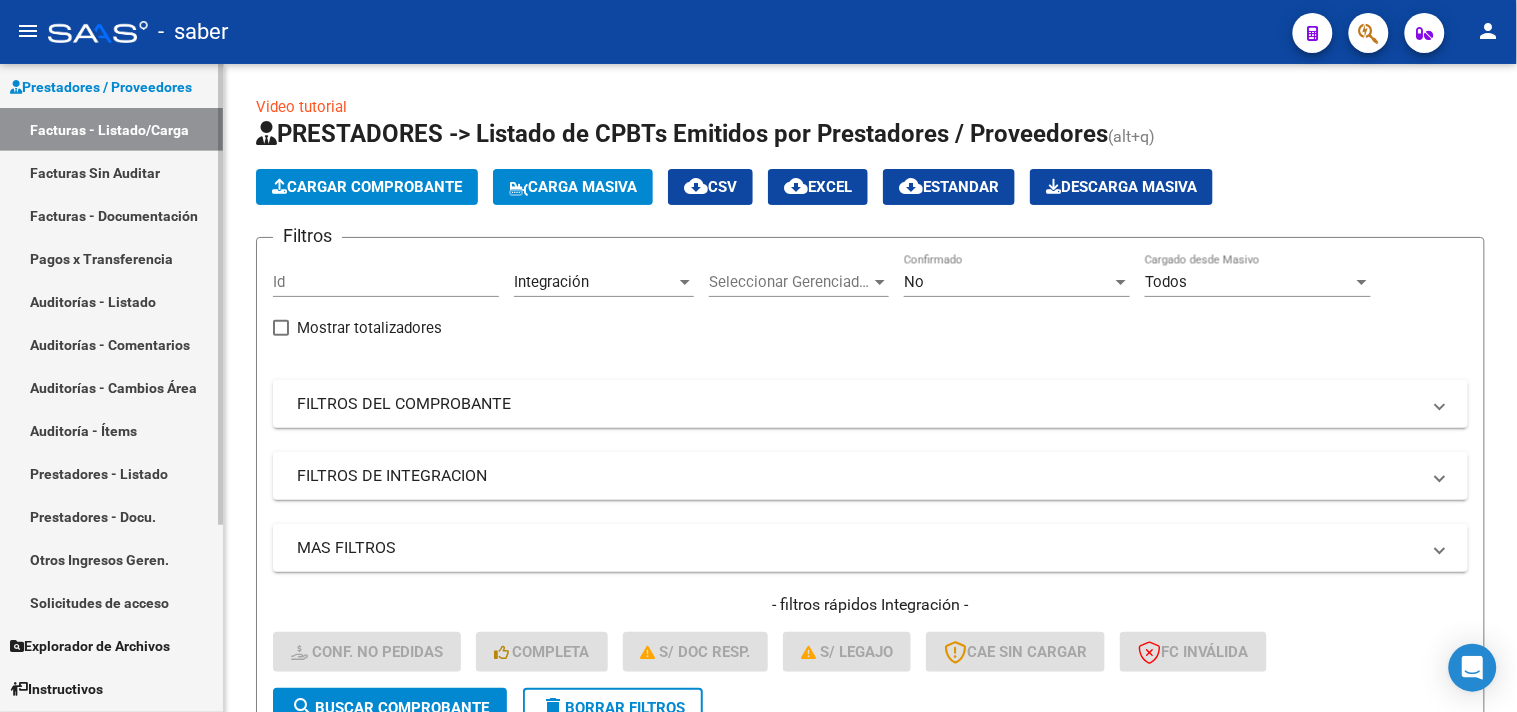 click on "Solicitudes de acceso" at bounding box center [111, 602] 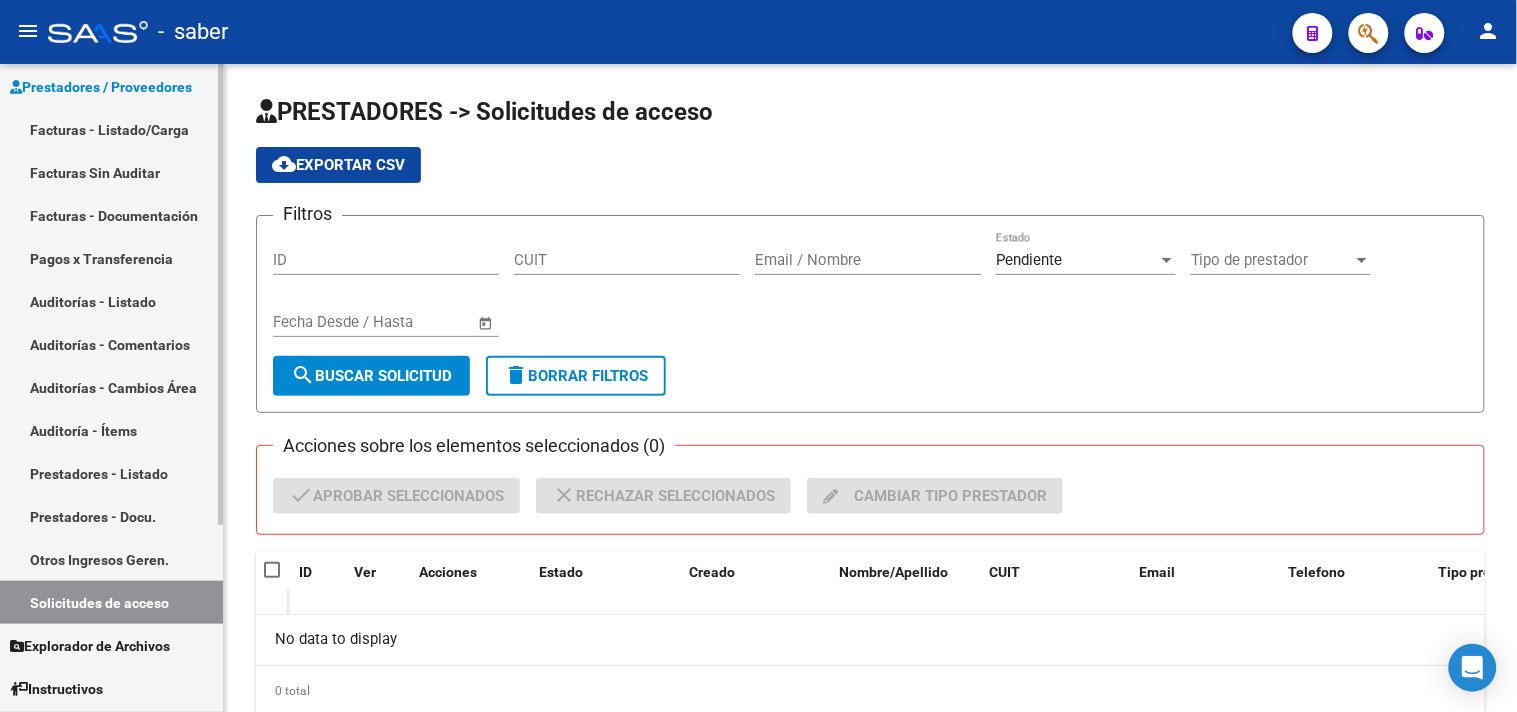 click on "Facturas - Listado/Carga" at bounding box center (111, 129) 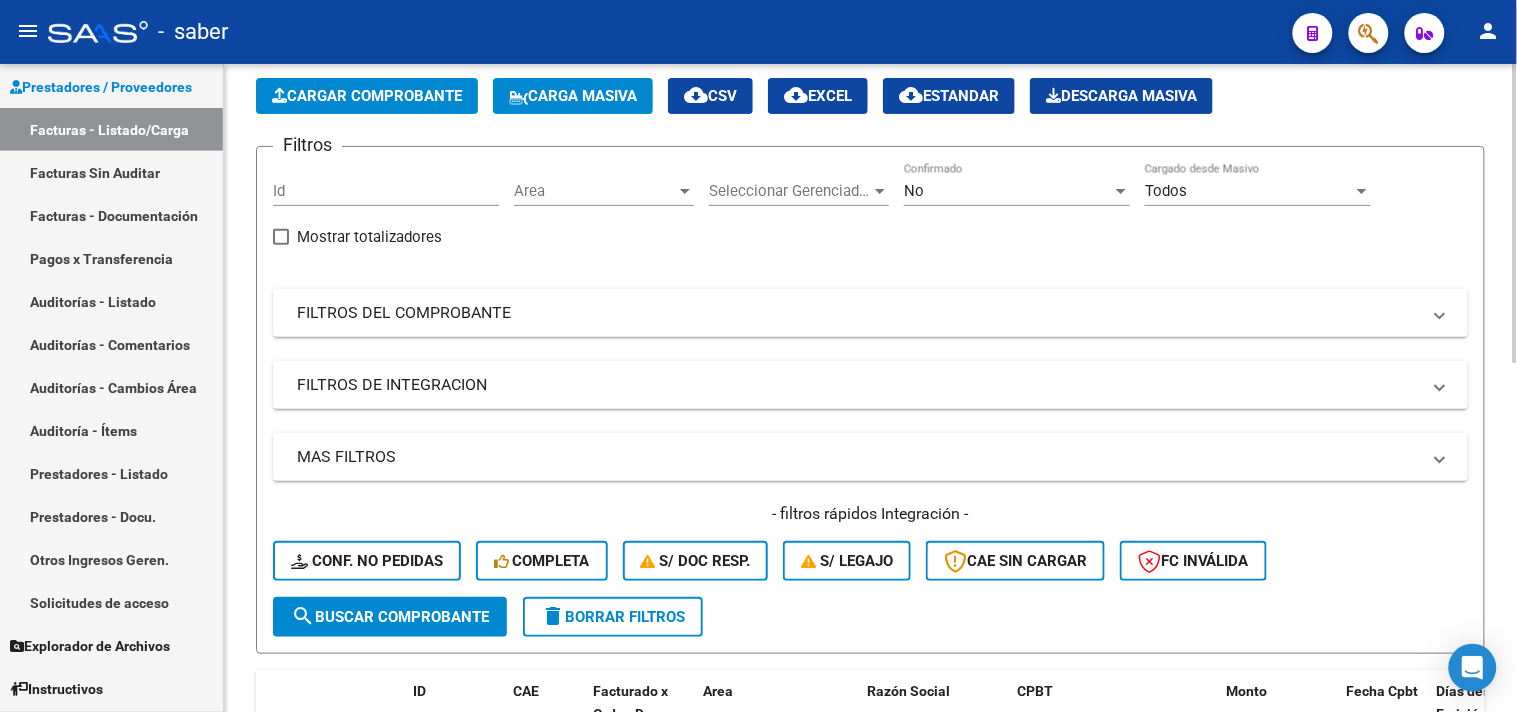 scroll, scrollTop: 90, scrollLeft: 0, axis: vertical 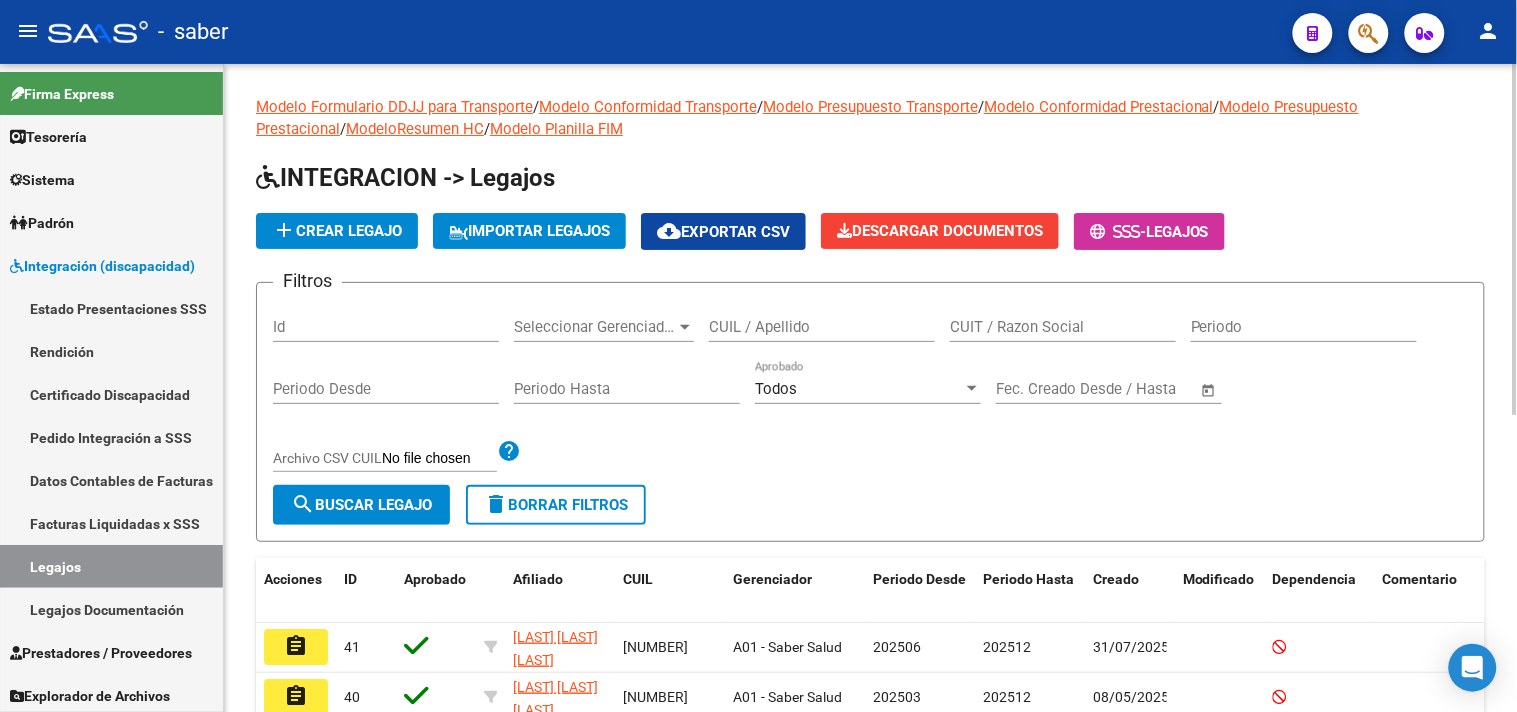 click on "CUIL / Apellido" at bounding box center (822, 327) 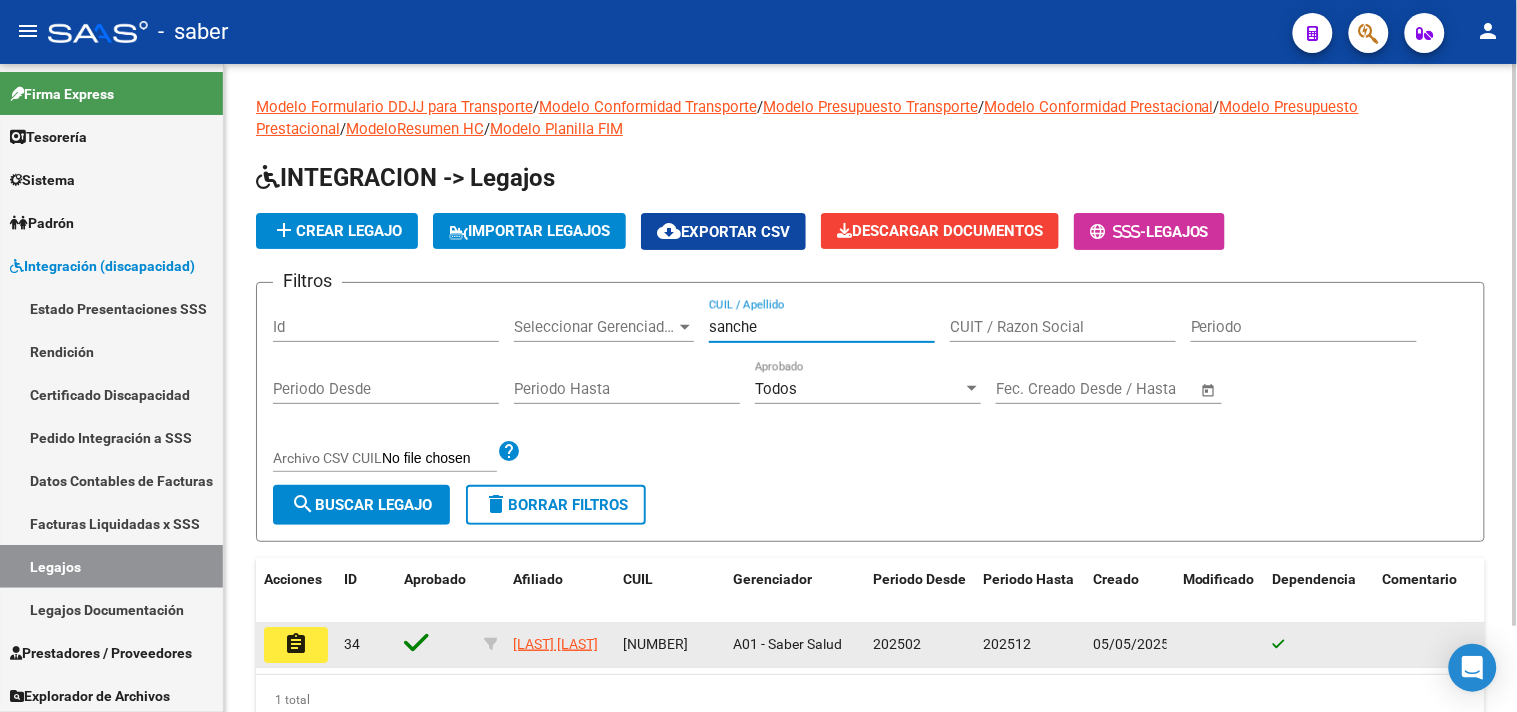type on "sanche" 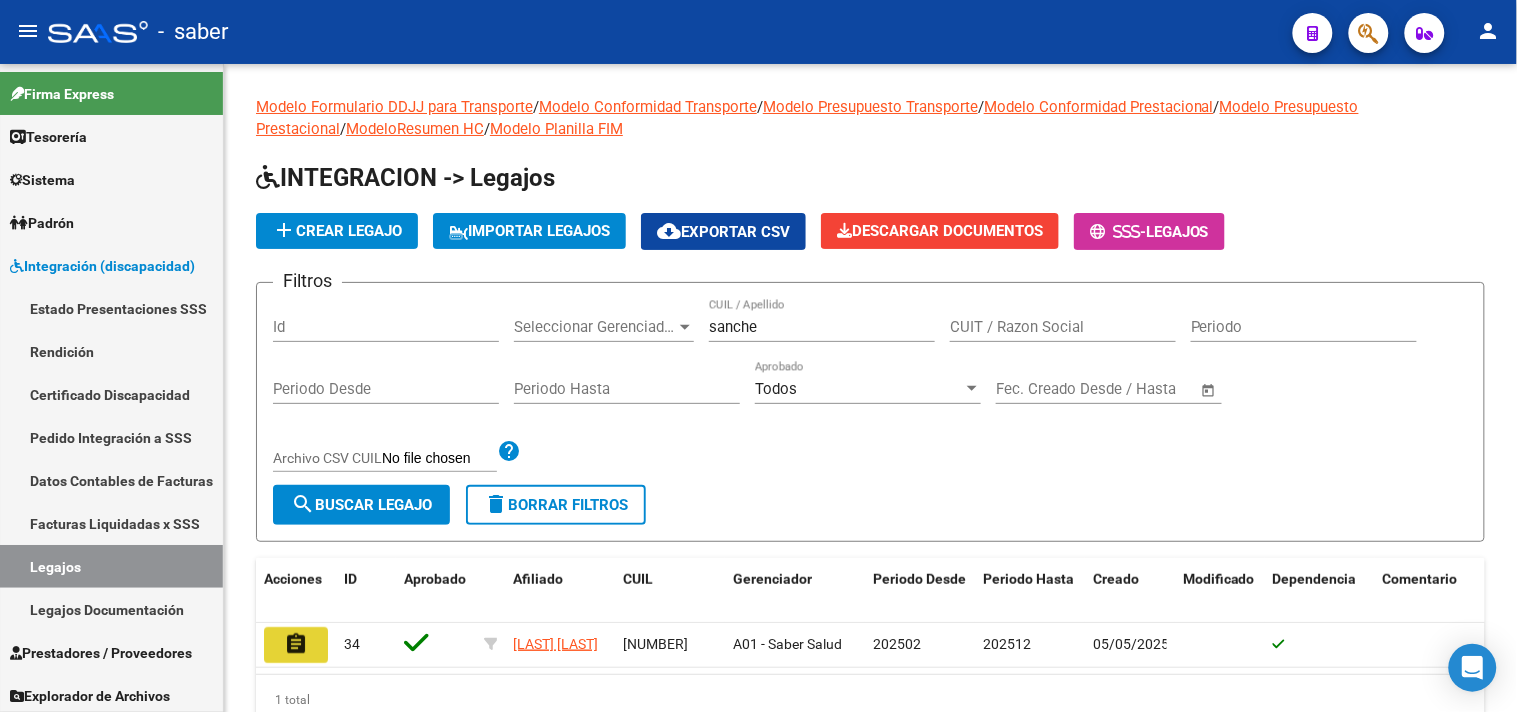 click on "assignment" 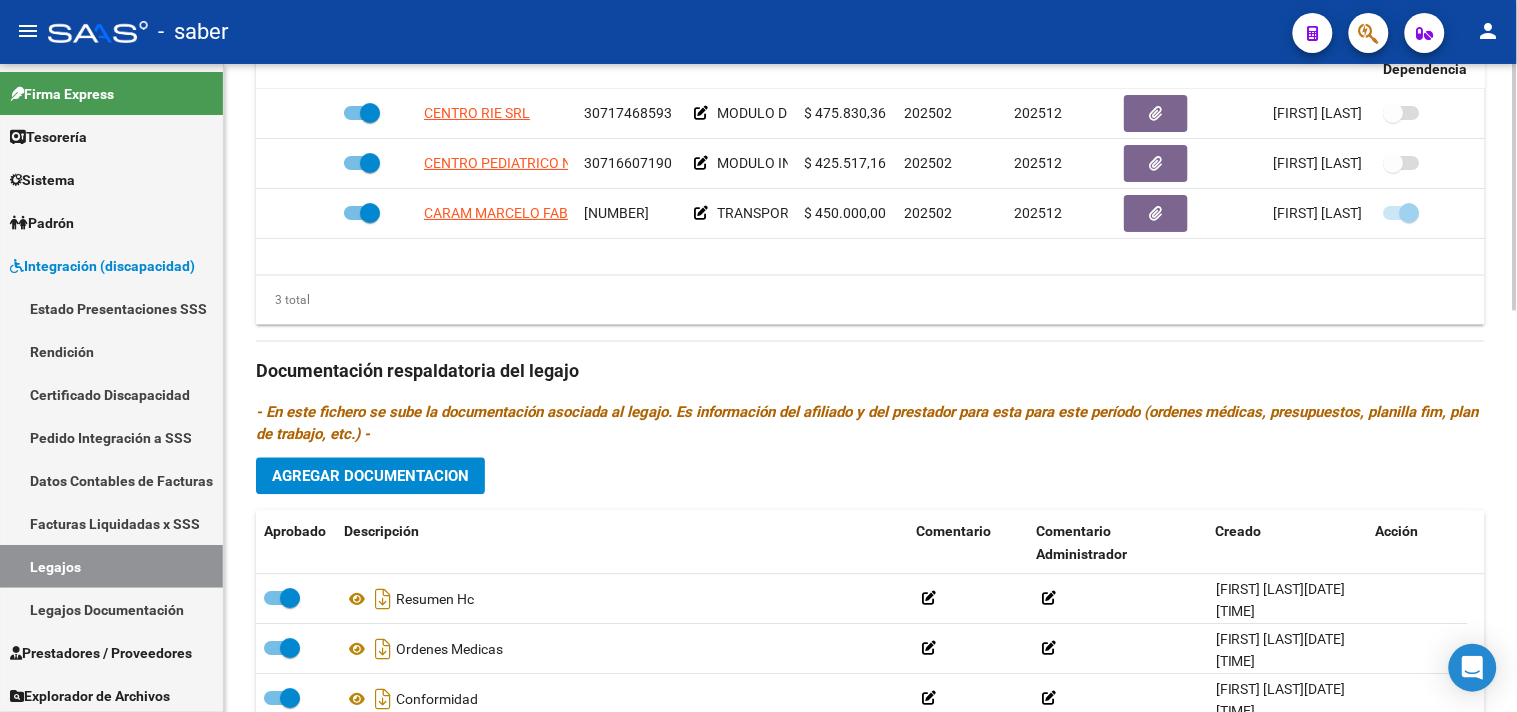 scroll, scrollTop: 777, scrollLeft: 0, axis: vertical 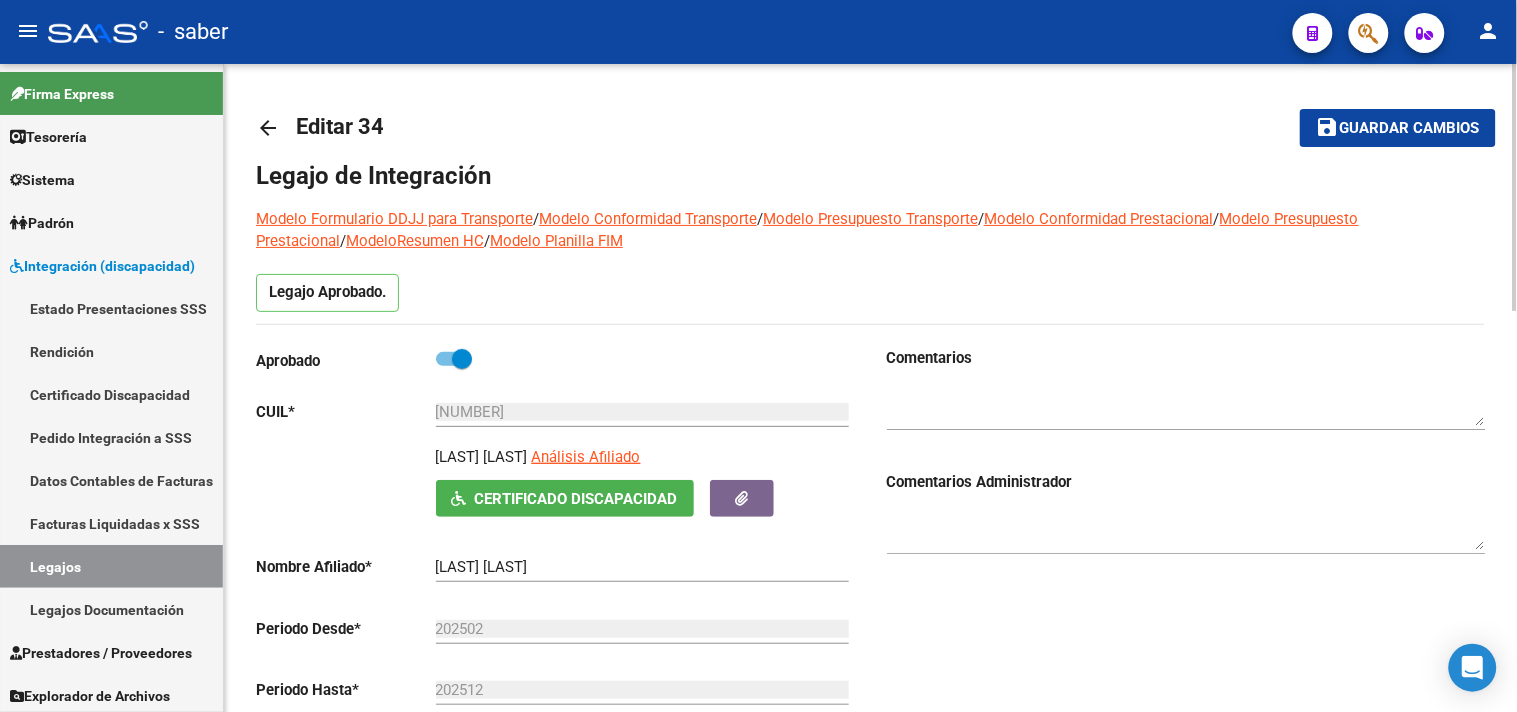 click on "Guardar cambios" 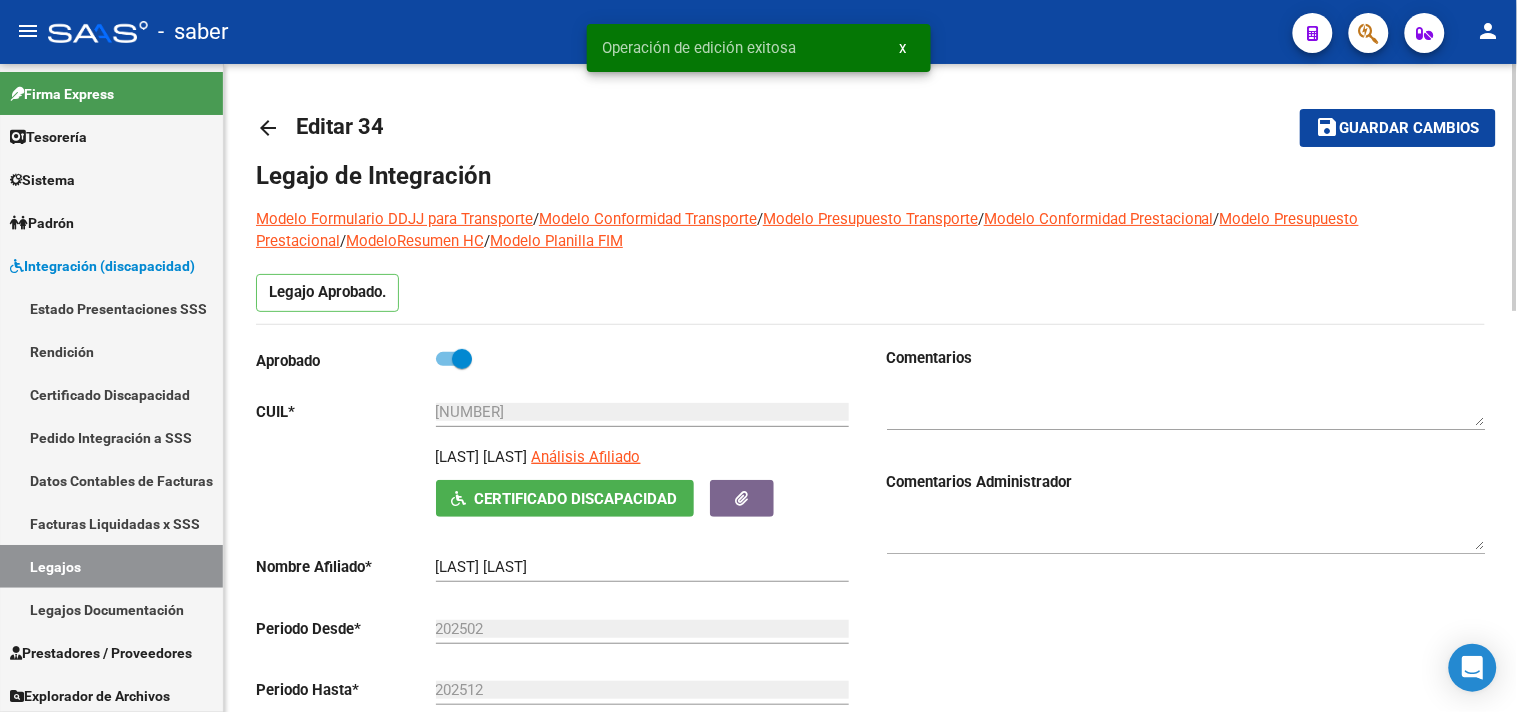 click on "arrow_back" 